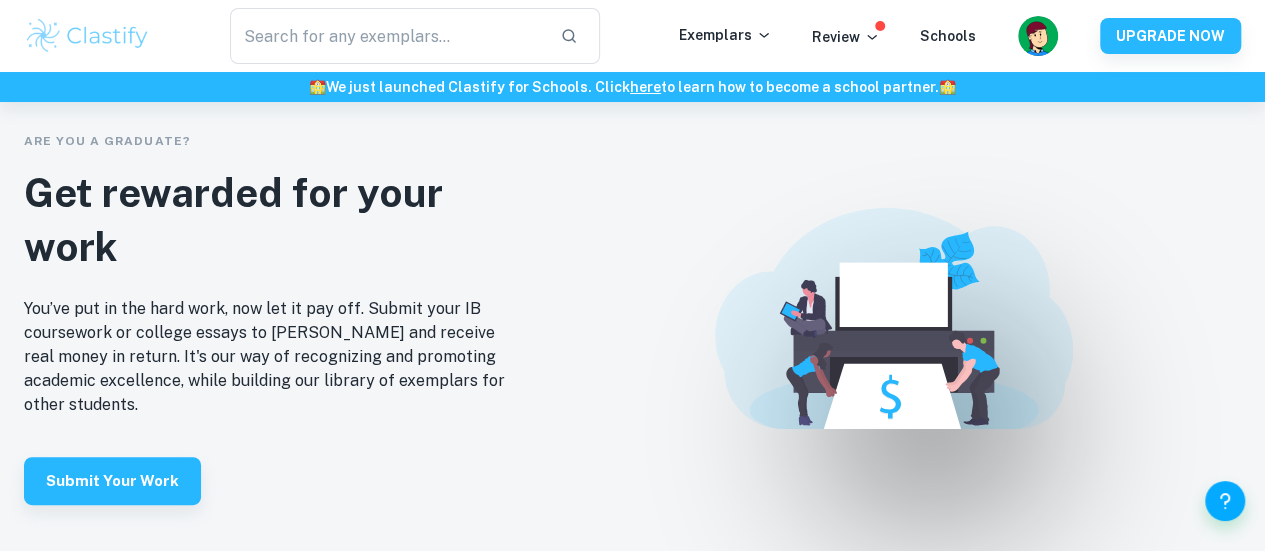 scroll, scrollTop: 3875, scrollLeft: 0, axis: vertical 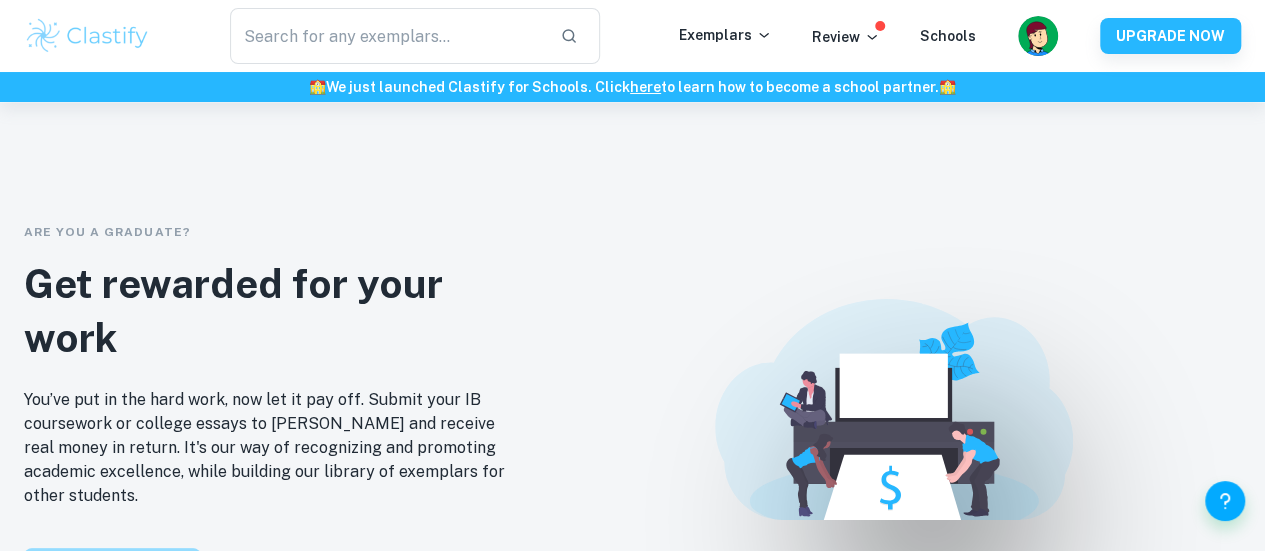 click on "Submit your work" at bounding box center (112, 572) 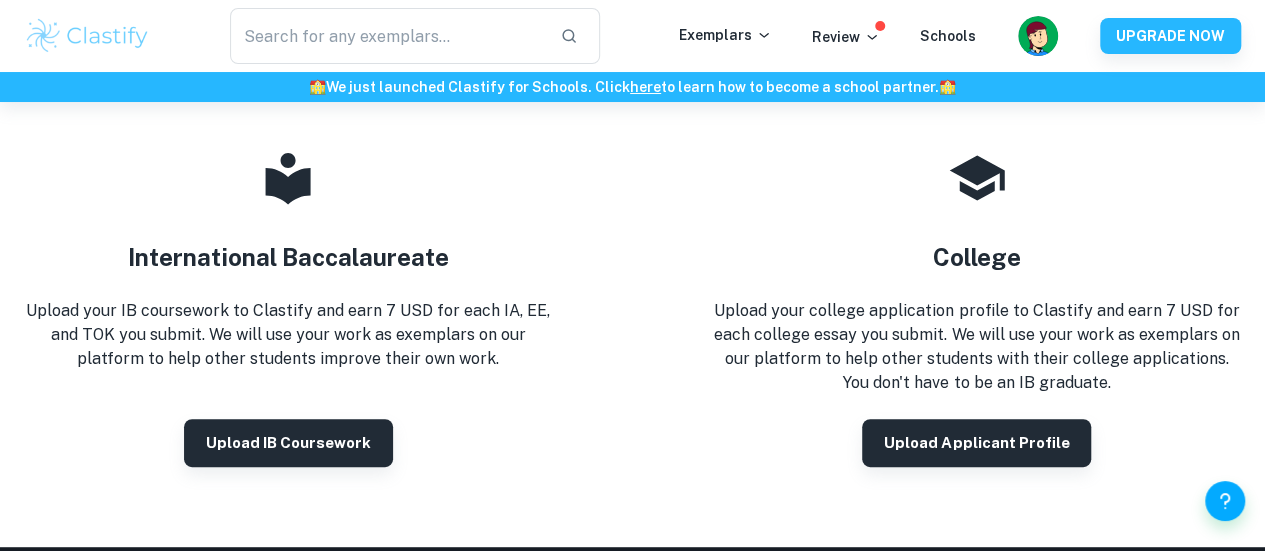 scroll, scrollTop: 272, scrollLeft: 0, axis: vertical 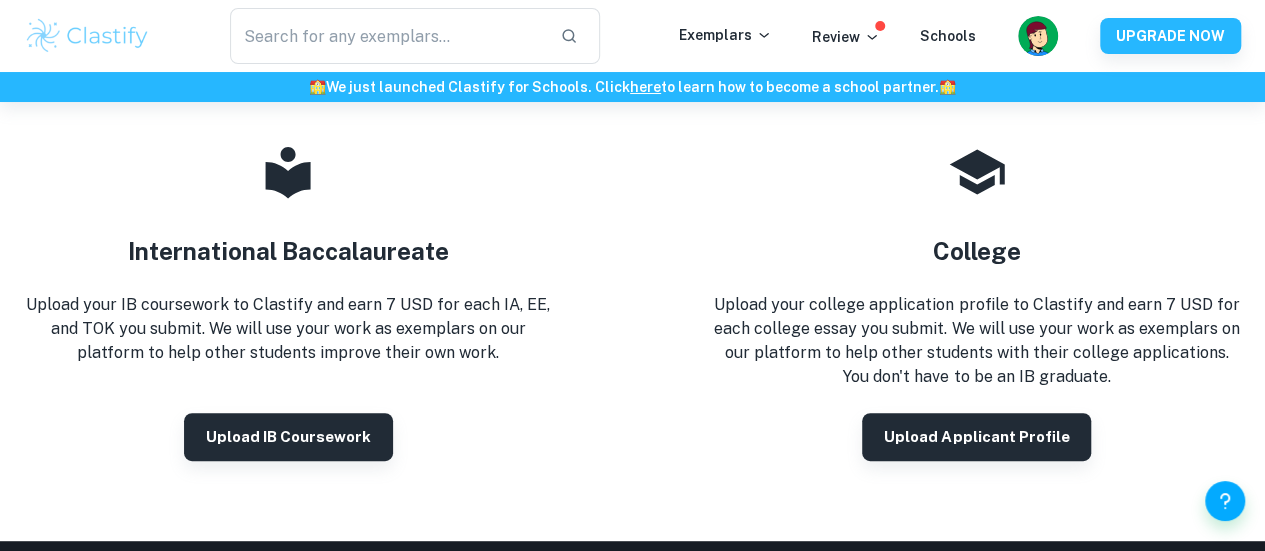 click on "Upload IB coursework" at bounding box center (288, 437) 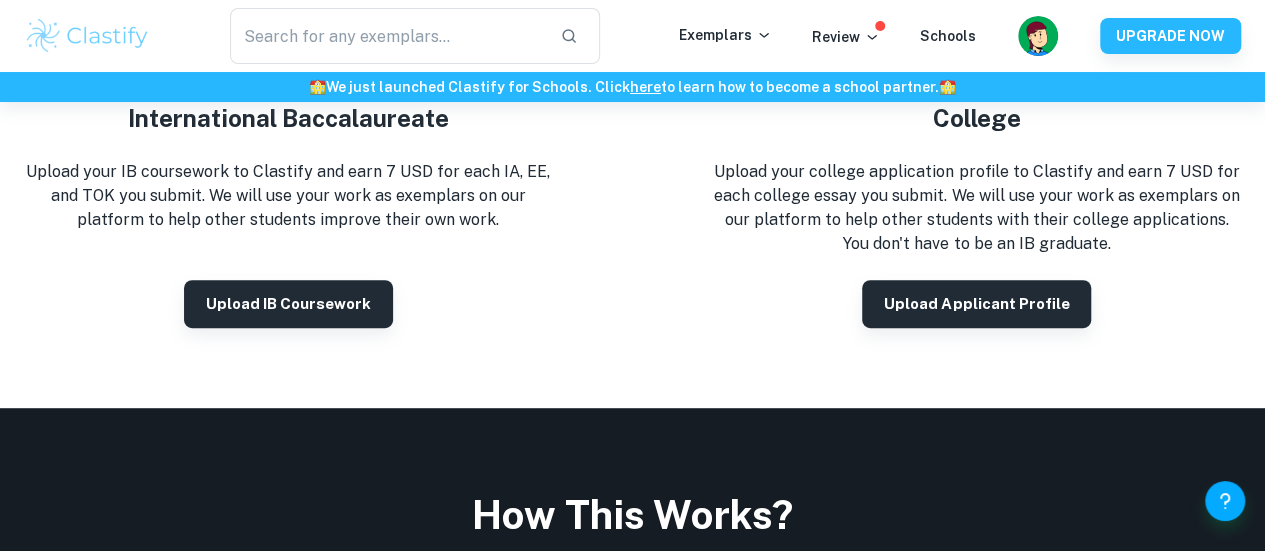 scroll, scrollTop: 415, scrollLeft: 0, axis: vertical 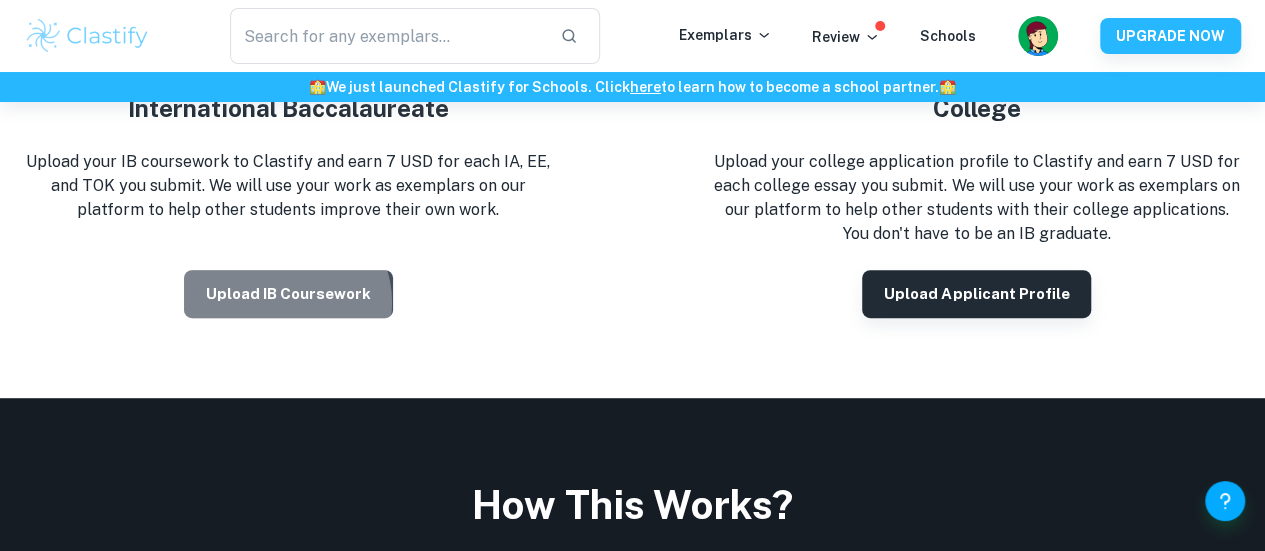 click on "Upload IB coursework" at bounding box center (288, 294) 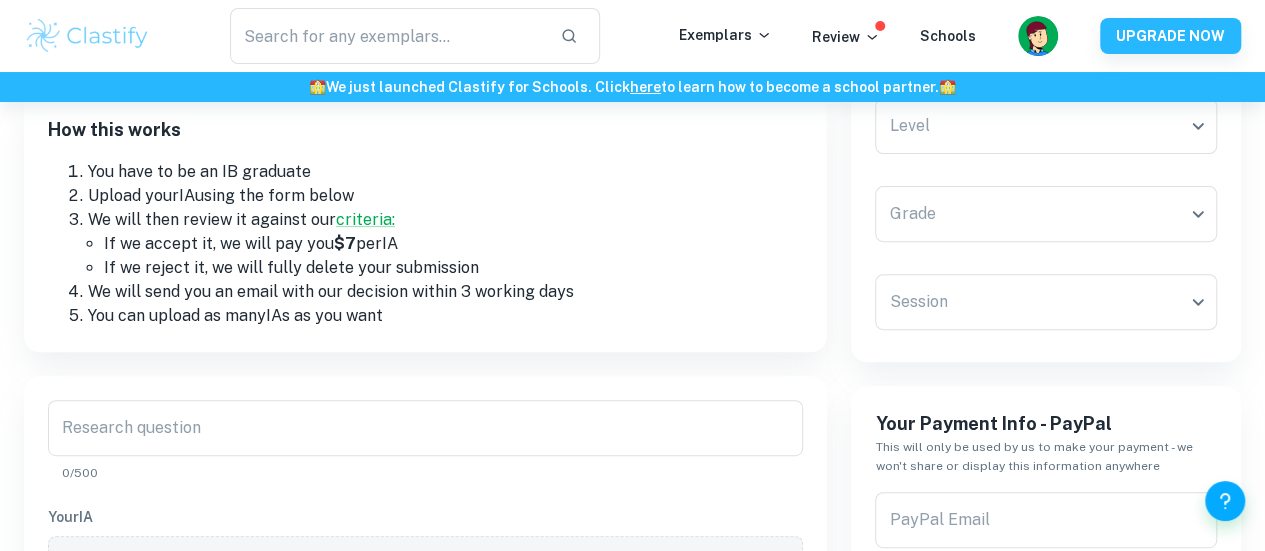 scroll, scrollTop: 610, scrollLeft: 0, axis: vertical 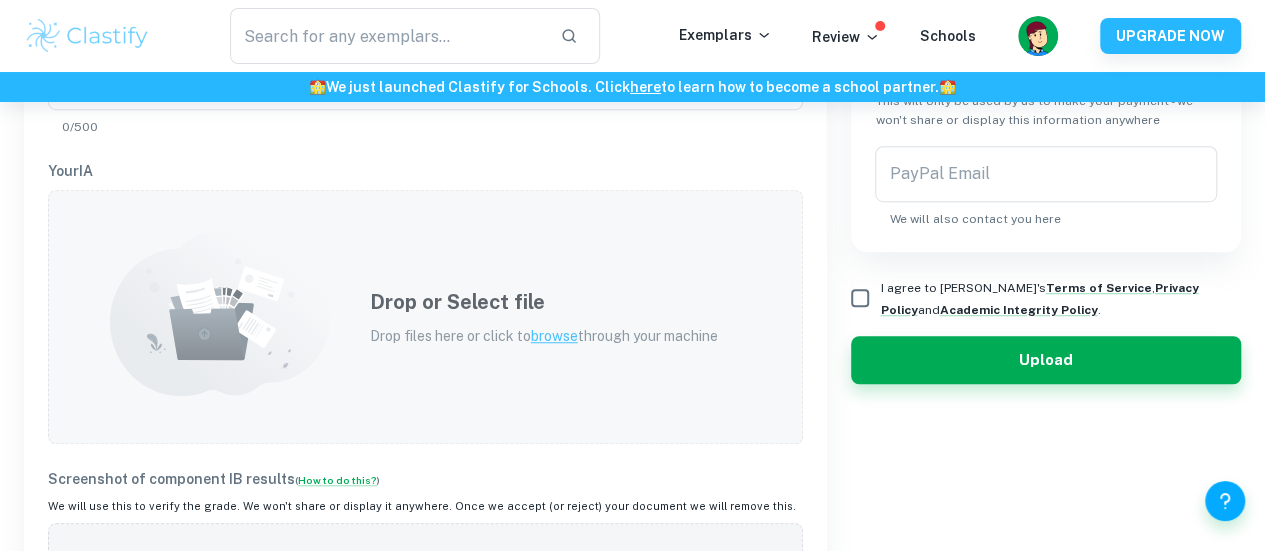 click on "Drop or Select file Drop files here or click to  browse  through your machine" at bounding box center (544, 317) 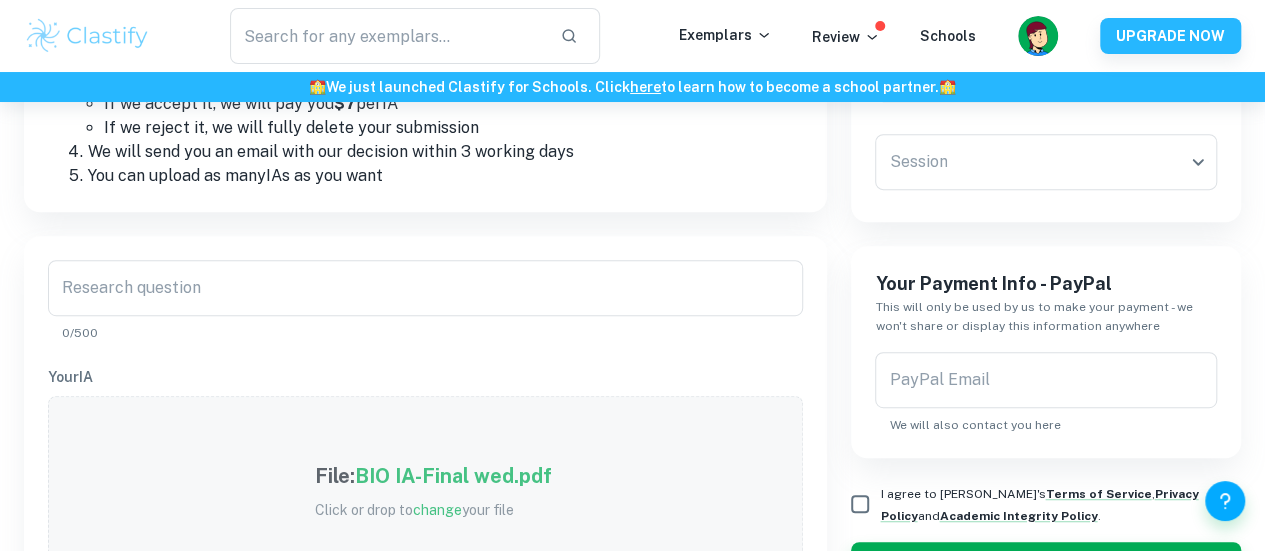 scroll, scrollTop: 410, scrollLeft: 0, axis: vertical 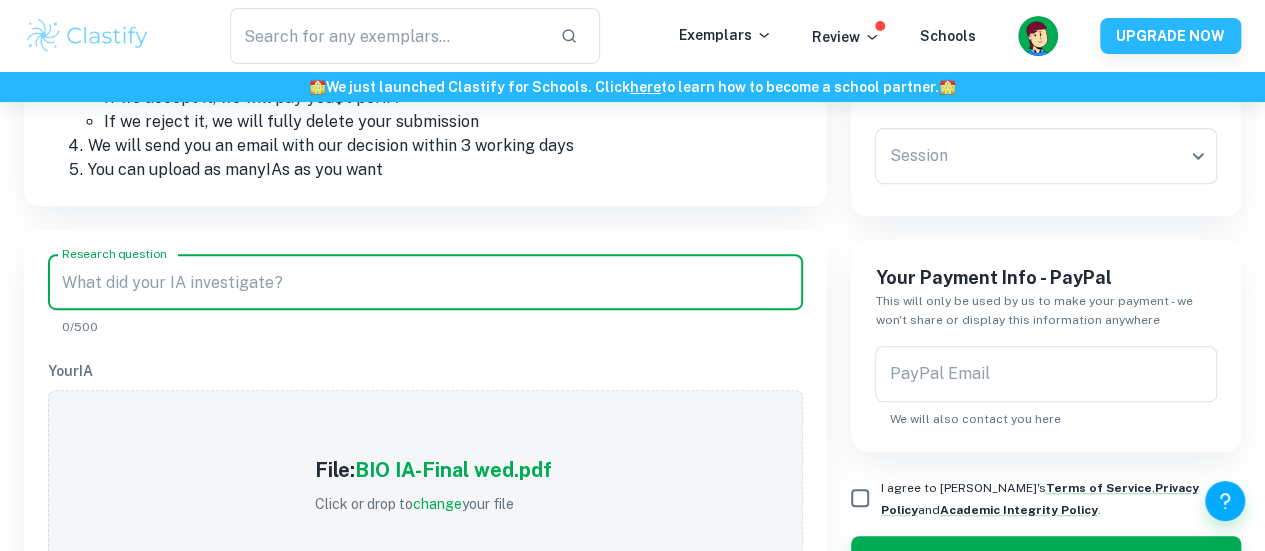 click on "Research question" at bounding box center (425, 282) 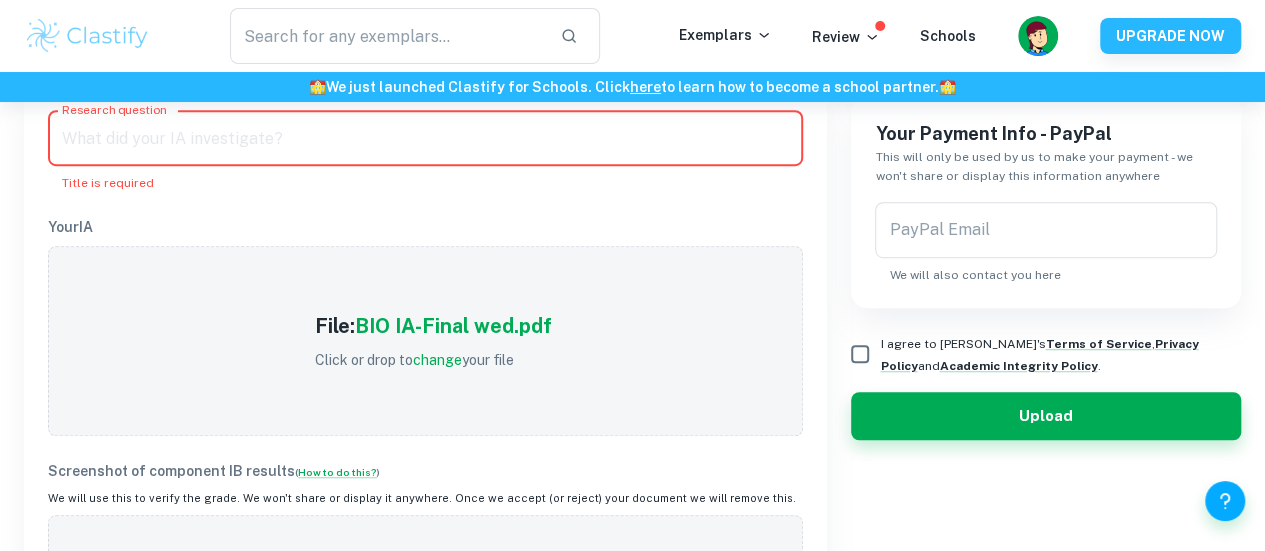 scroll, scrollTop: 555, scrollLeft: 0, axis: vertical 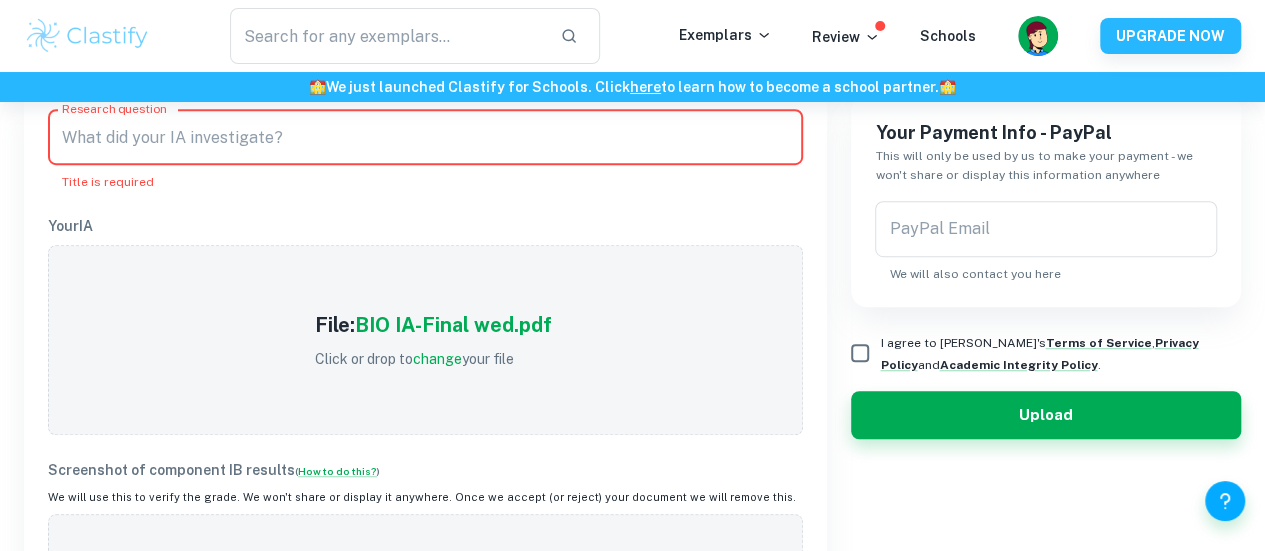 click on "Research question" at bounding box center [425, 137] 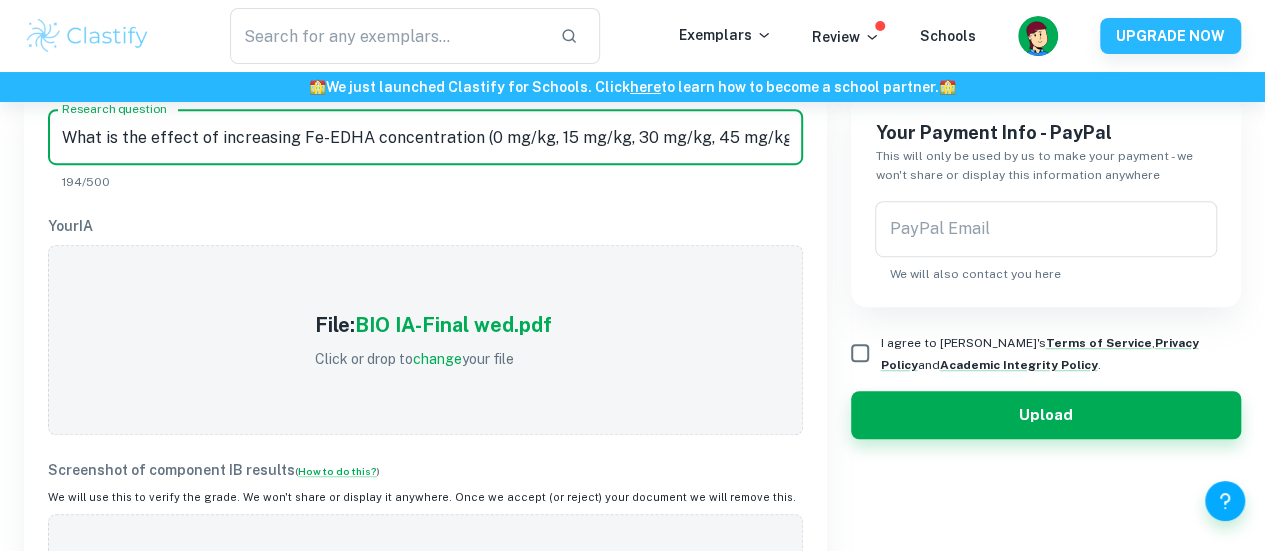 scroll, scrollTop: 0, scrollLeft: 741, axis: horizontal 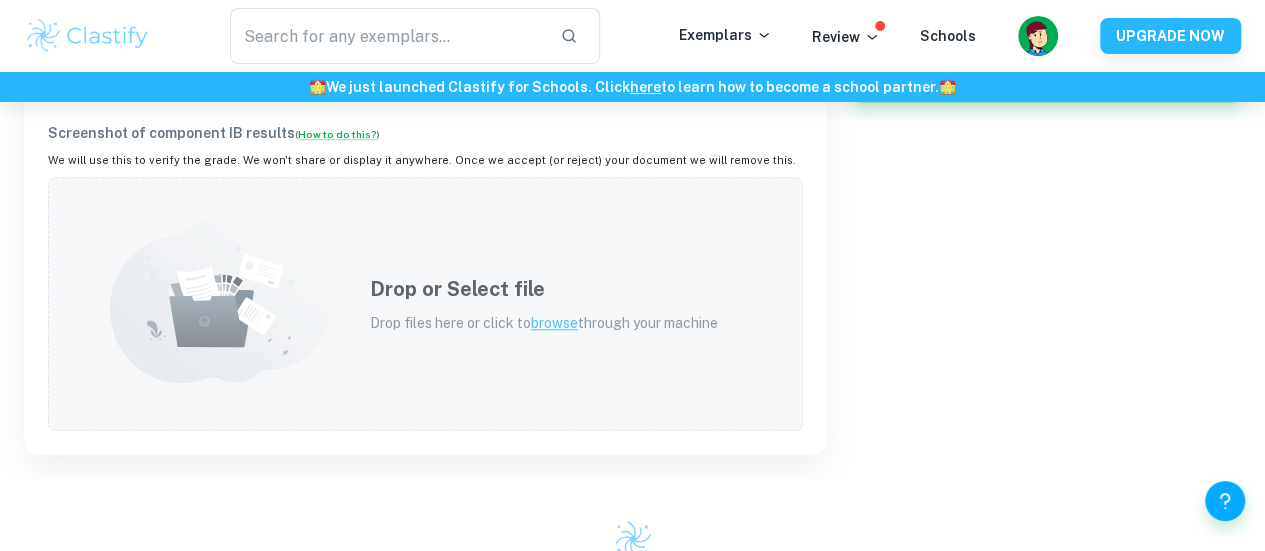 type on "What is the effect of increasing Fe-EDHA concentration (0 mg/kg, 15 mg/kg, 30 mg/kg, 45 mg/kg, 60 mg/kg) on the growth of basil (Ocimum basilicum) in soil over 14 days, measured by stem length?"" 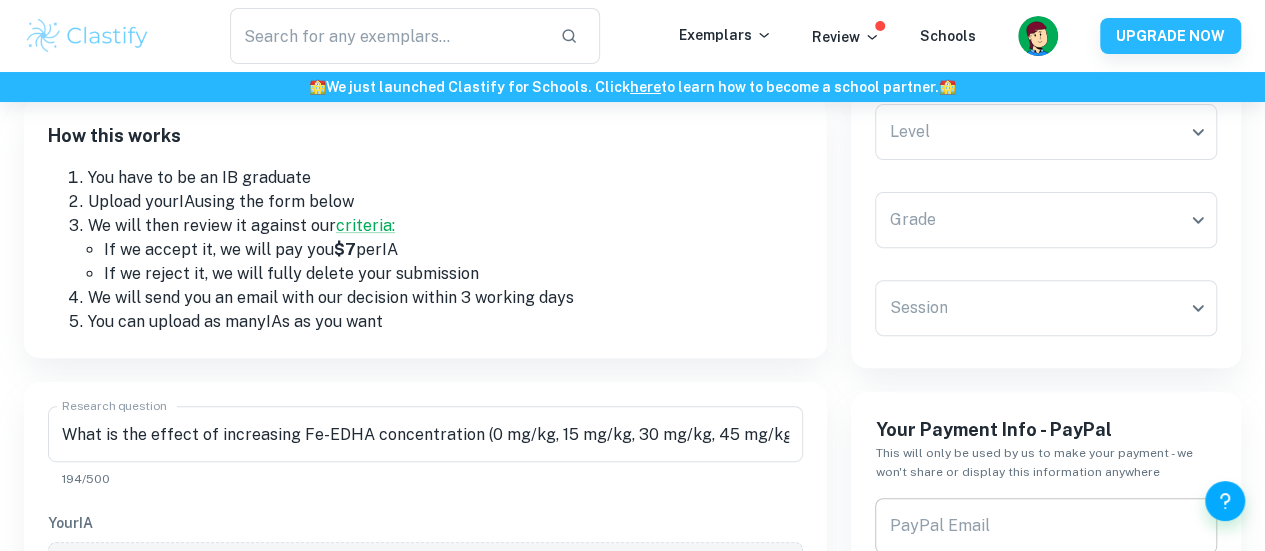 scroll, scrollTop: 0, scrollLeft: 0, axis: both 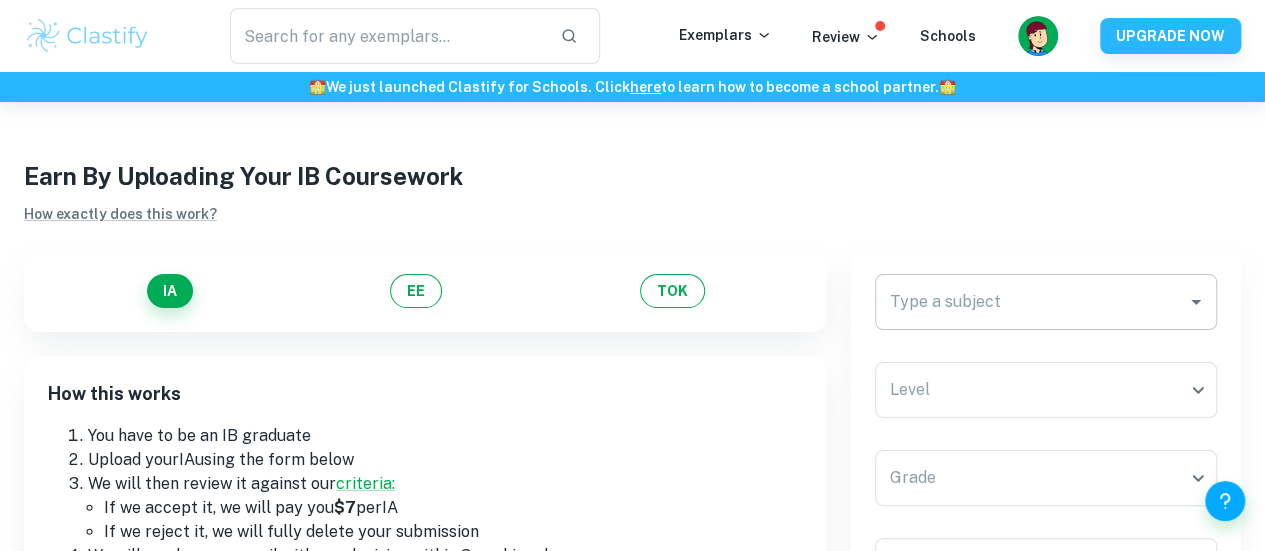 click on "Type a subject" at bounding box center (1031, 302) 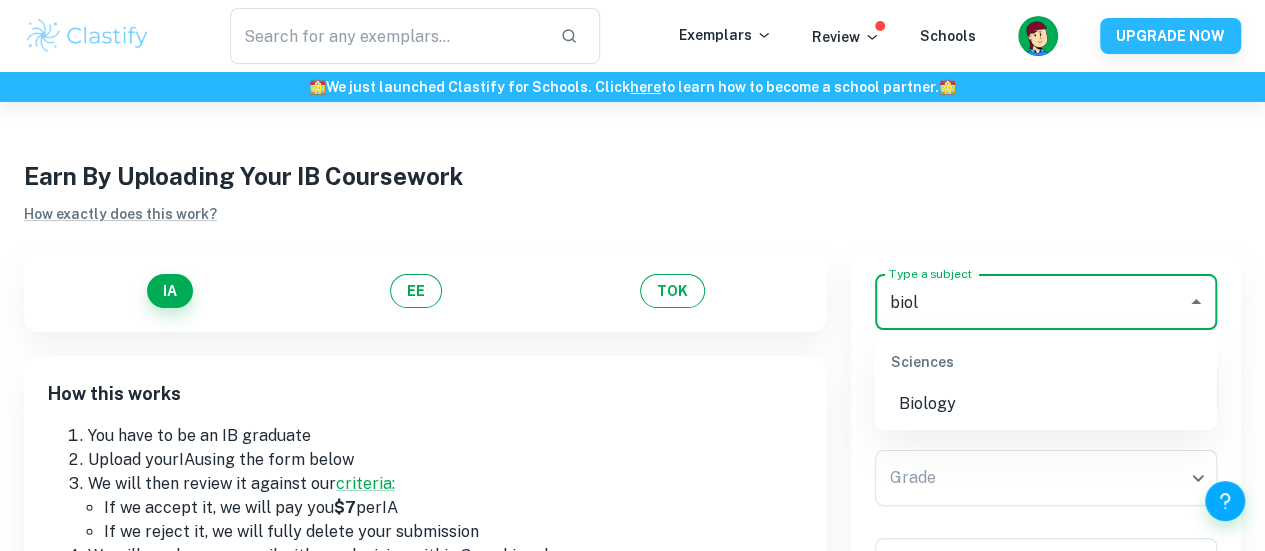 click on "Biology" at bounding box center (1046, 404) 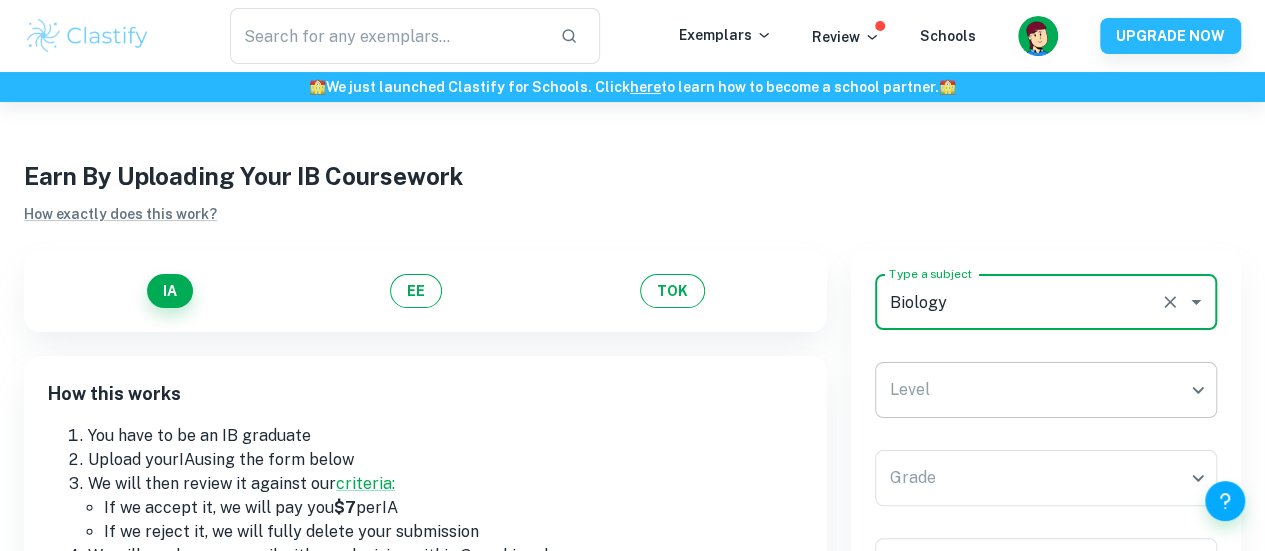 type on "Biology" 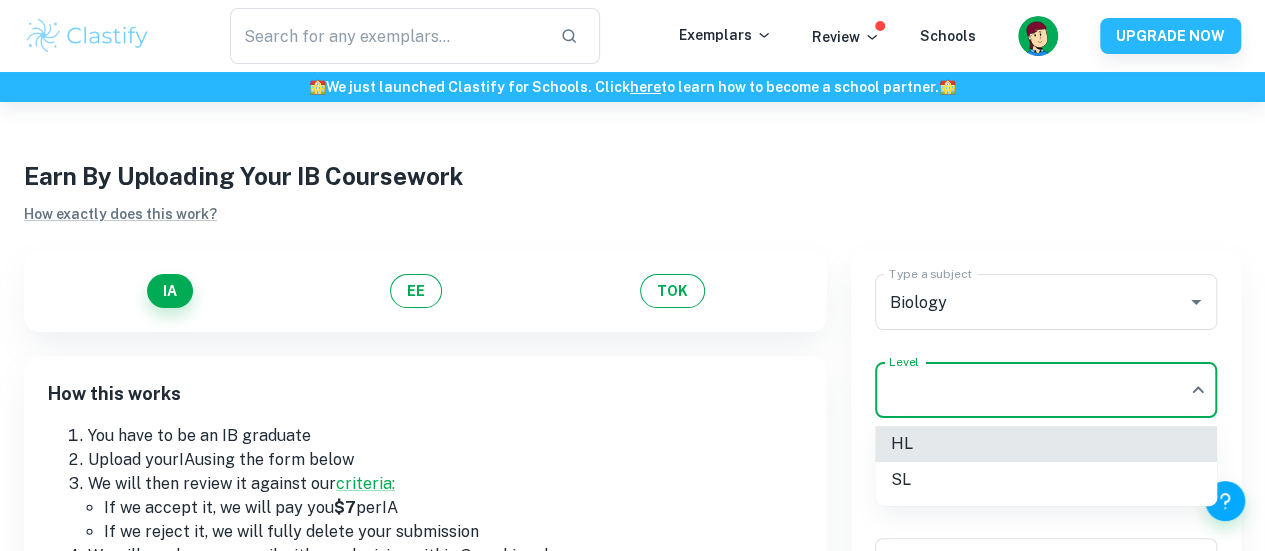 click on "We value your privacy We use cookies to enhance your browsing experience, serve personalised ads or content, and analyse our traffic. By clicking "Accept All", you consent to our use of cookies.   Cookie Policy Customise   Reject All   Accept All   Customise Consent Preferences   We use cookies to help you navigate efficiently and perform certain functions. You will find detailed information about all cookies under each consent category below. The cookies that are categorised as "Necessary" are stored on your browser as they are essential for enabling the basic functionalities of the site. ...  Show more For more information on how Google's third-party cookies operate and handle your data, see:   Google Privacy Policy Necessary Always Active Necessary cookies are required to enable the basic features of this site, such as providing secure log-in or adjusting your consent preferences. These cookies do not store any personally identifiable data. Functional Analytics Performance Advertisement Uncategorised" at bounding box center (632, 377) 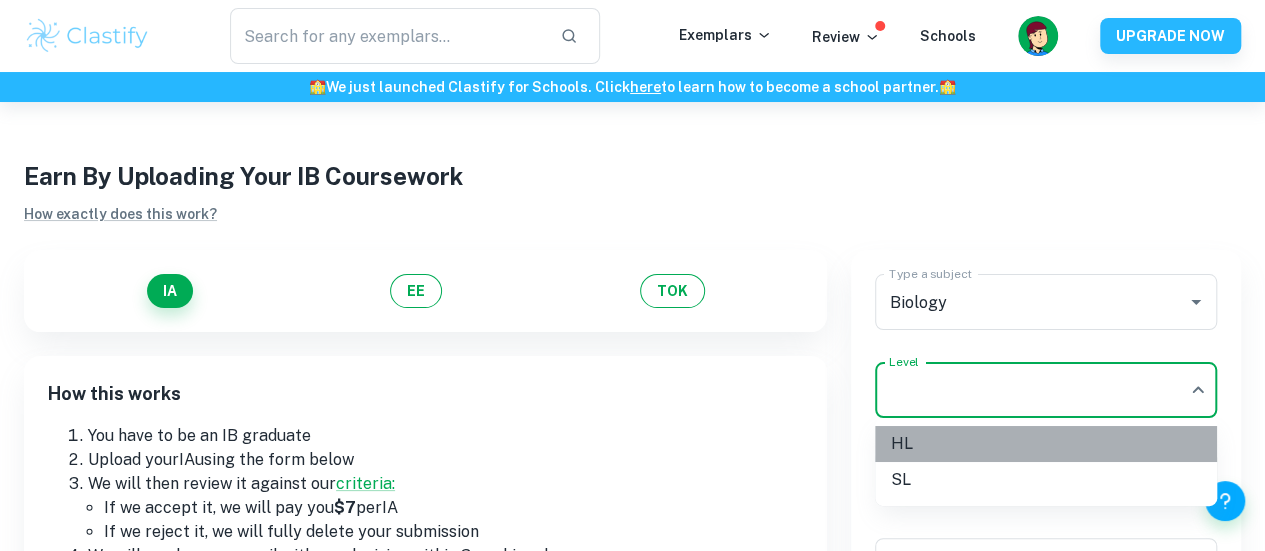 click on "HL" at bounding box center (1046, 444) 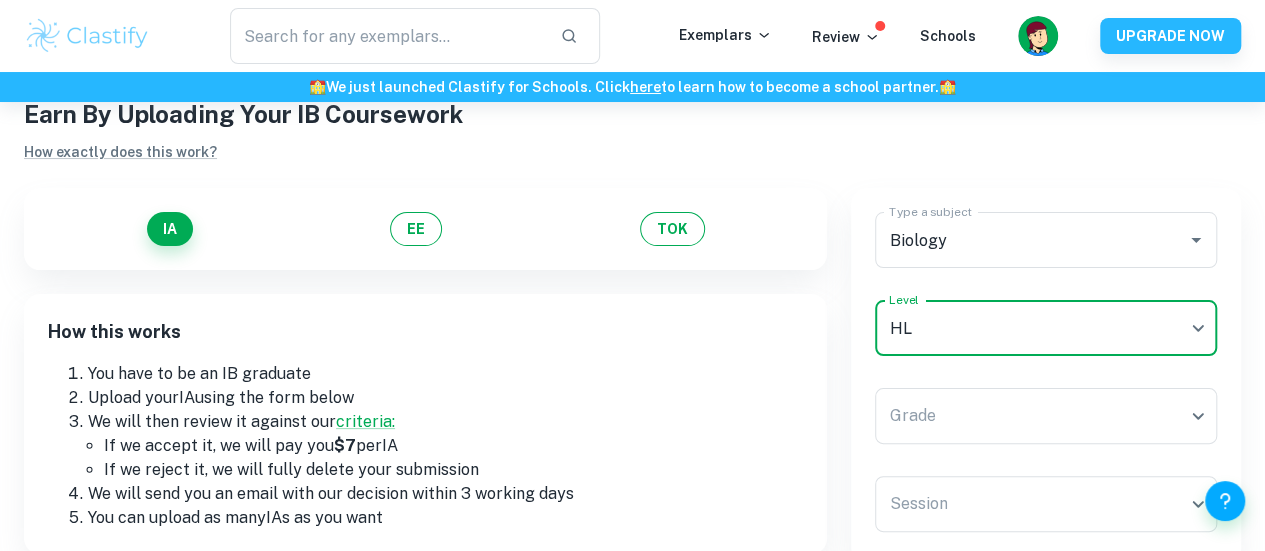 scroll, scrollTop: 68, scrollLeft: 0, axis: vertical 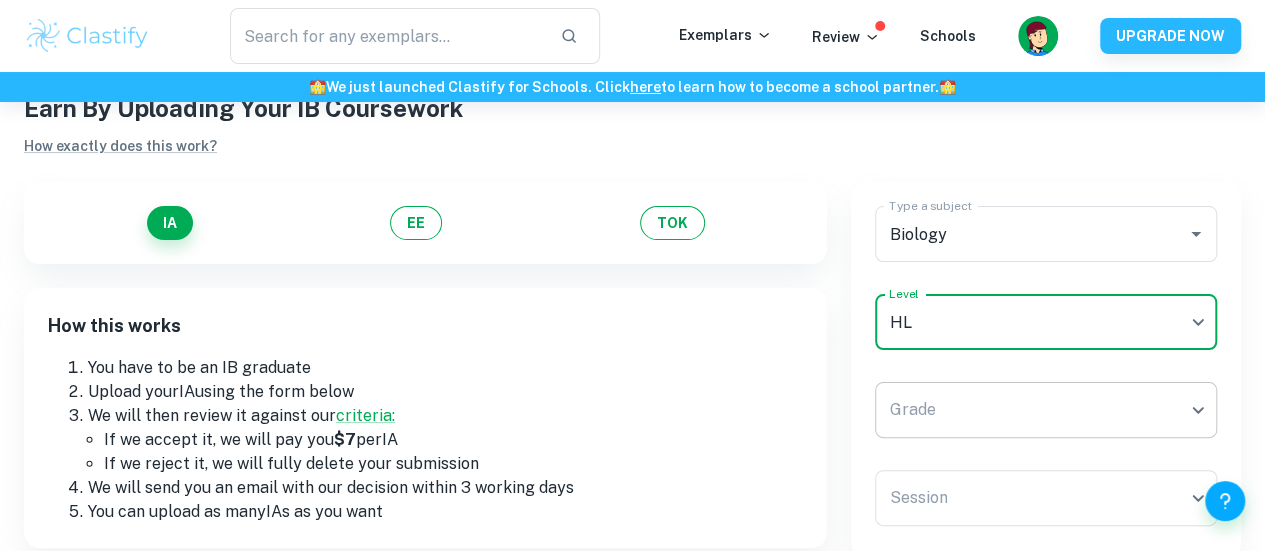 click on "We value your privacy We use cookies to enhance your browsing experience, serve personalised ads or content, and analyse our traffic. By clicking "Accept All", you consent to our use of cookies.   Cookie Policy Customise   Reject All   Accept All   Customise Consent Preferences   We use cookies to help you navigate efficiently and perform certain functions. You will find detailed information about all cookies under each consent category below. The cookies that are categorised as "Necessary" are stored on your browser as they are essential for enabling the basic functionalities of the site. ...  Show more For more information on how Google's third-party cookies operate and handle your data, see:   Google Privacy Policy Necessary Always Active Necessary cookies are required to enable the basic features of this site, such as providing secure log-in or adjusting your consent preferences. These cookies do not store any personally identifiable data. Functional Analytics Performance Advertisement Uncategorised" at bounding box center (632, 309) 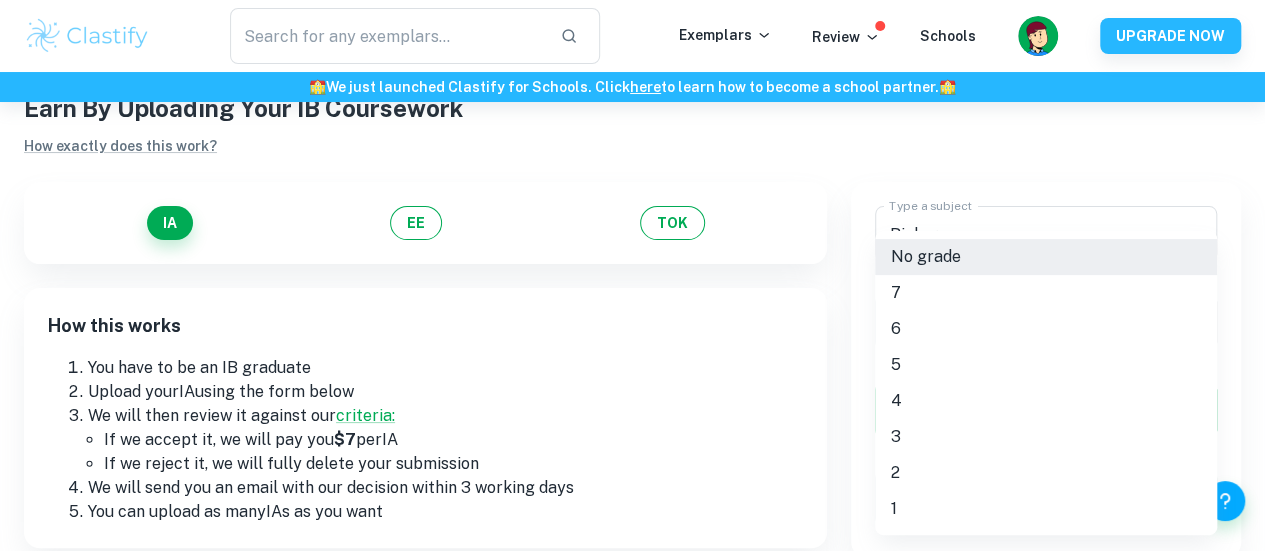 click at bounding box center (632, 275) 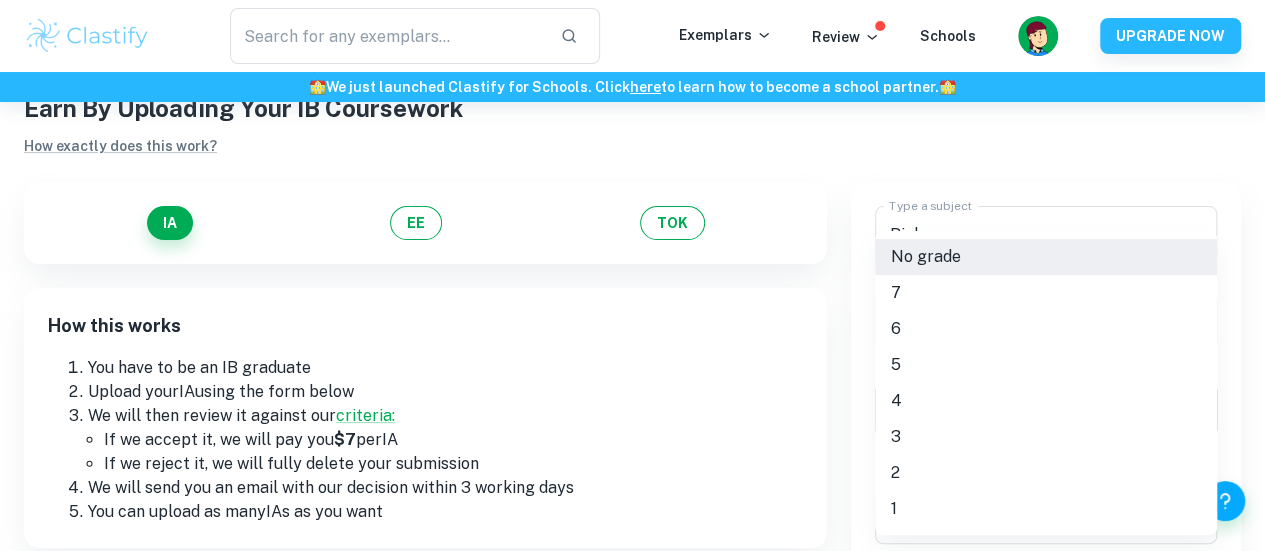 click on "We value your privacy We use cookies to enhance your browsing experience, serve personalised ads or content, and analyse our traffic. By clicking "Accept All", you consent to our use of cookies.   Cookie Policy Customise   Reject All   Accept All   Customise Consent Preferences   We use cookies to help you navigate efficiently and perform certain functions. You will find detailed information about all cookies under each consent category below. The cookies that are categorised as "Necessary" are stored on your browser as they are essential for enabling the basic functionalities of the site. ...  Show more For more information on how Google's third-party cookies operate and handle your data, see:   Google Privacy Policy Necessary Always Active Necessary cookies are required to enable the basic features of this site, such as providing secure log-in or adjusting your consent preferences. These cookies do not store any personally identifiable data. Functional Analytics Performance Advertisement Uncategorised" at bounding box center [632, 309] 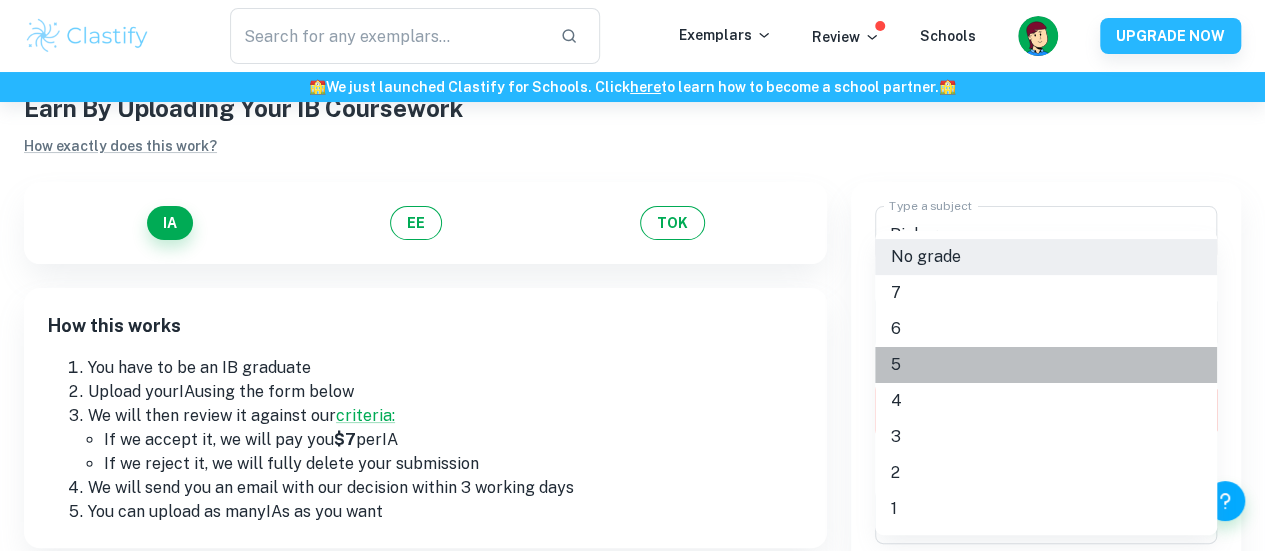 click on "5" at bounding box center [1046, 365] 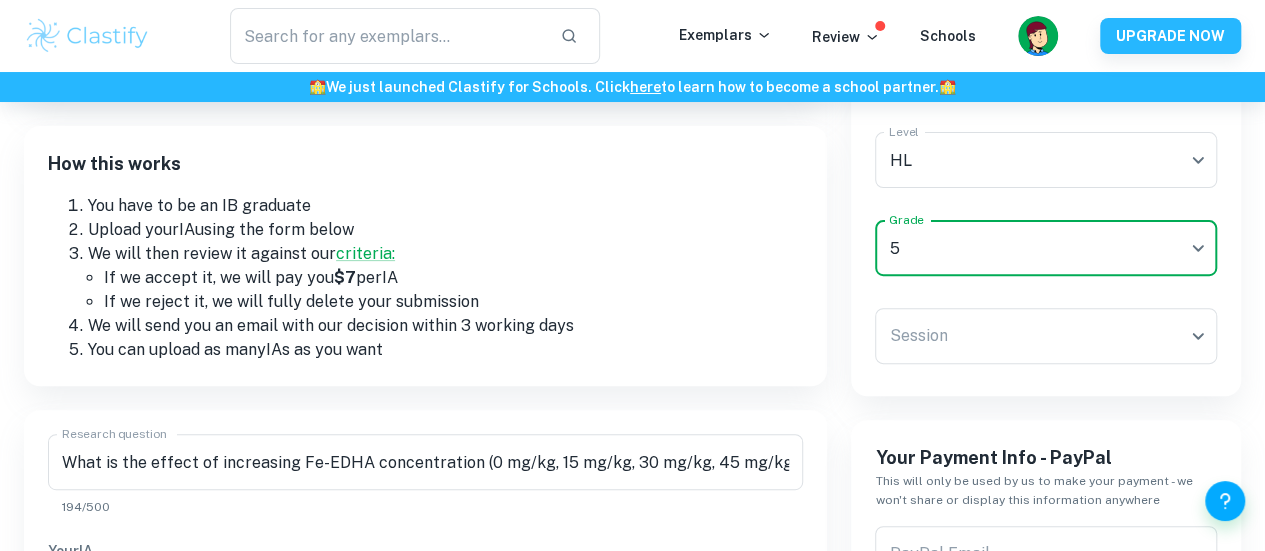 scroll, scrollTop: 252, scrollLeft: 0, axis: vertical 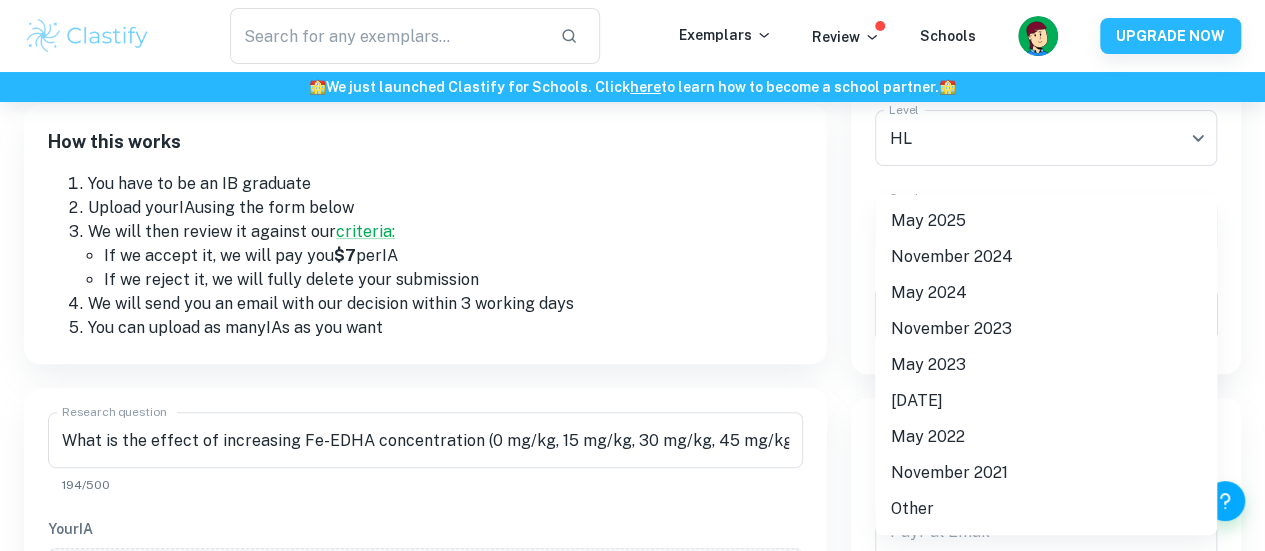click on "We value your privacy We use cookies to enhance your browsing experience, serve personalised ads or content, and analyse our traffic. By clicking "Accept All", you consent to our use of cookies.   Cookie Policy Customise   Reject All   Accept All   Customise Consent Preferences   We use cookies to help you navigate efficiently and perform certain functions. You will find detailed information about all cookies under each consent category below. The cookies that are categorised as "Necessary" are stored on your browser as they are essential for enabling the basic functionalities of the site. ...  Show more For more information on how Google's third-party cookies operate and handle your data, see:   Google Privacy Policy Necessary Always Active Necessary cookies are required to enable the basic features of this site, such as providing secure log-in or adjusting your consent preferences. These cookies do not store any personally identifiable data. Functional Analytics Performance Advertisement Uncategorised" at bounding box center [632, 125] 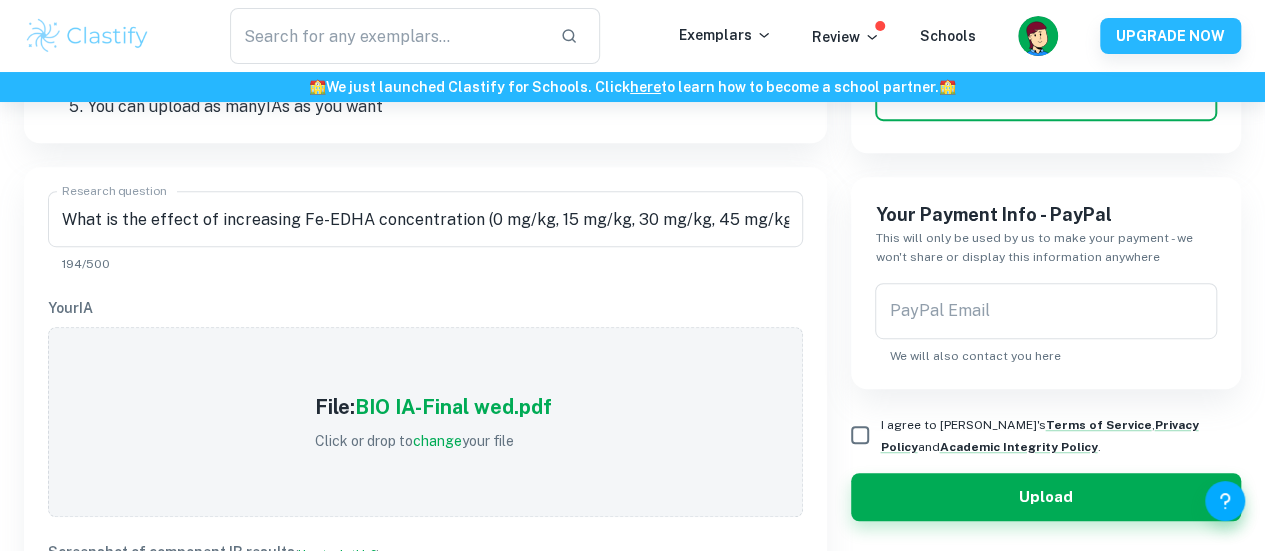 scroll, scrollTop: 529, scrollLeft: 0, axis: vertical 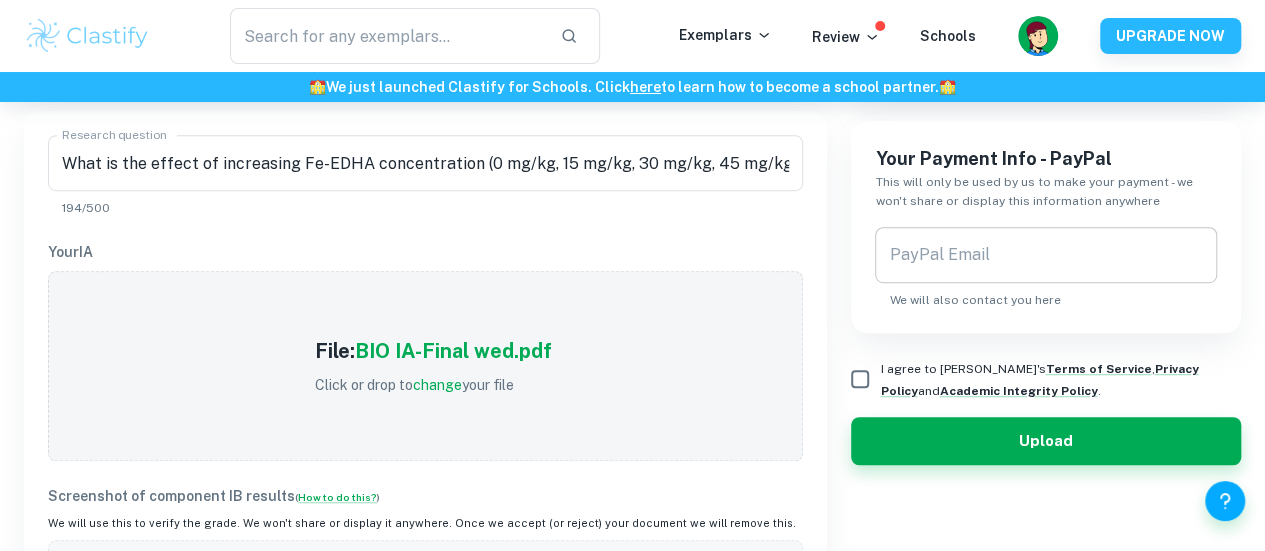click on "PayPal Email" at bounding box center (1046, 255) 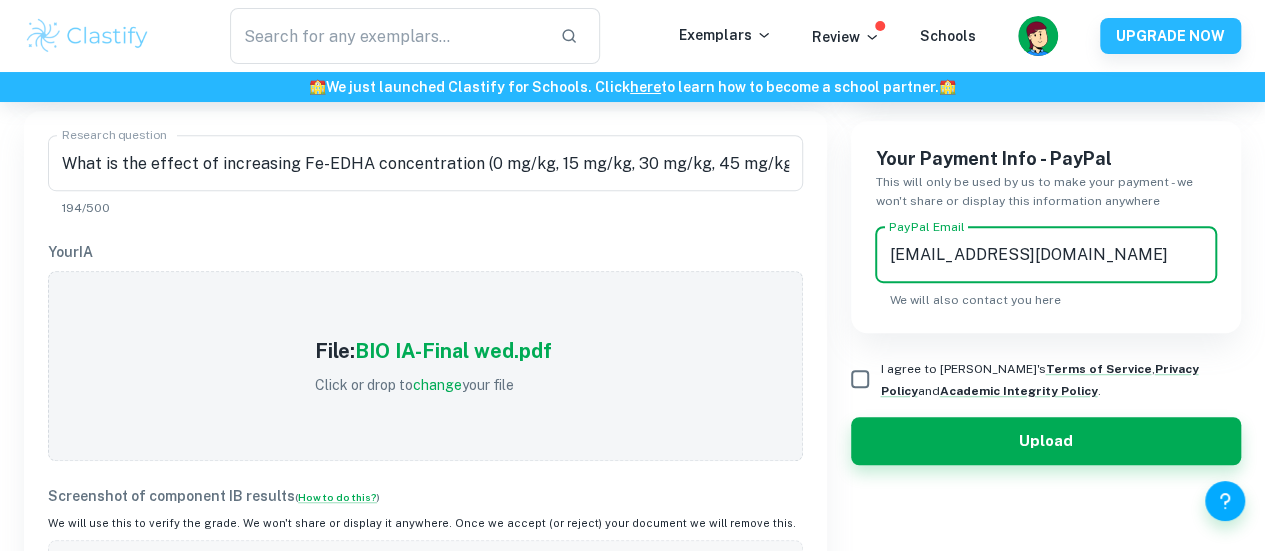 type on "[EMAIL_ADDRESS][DOMAIN_NAME]" 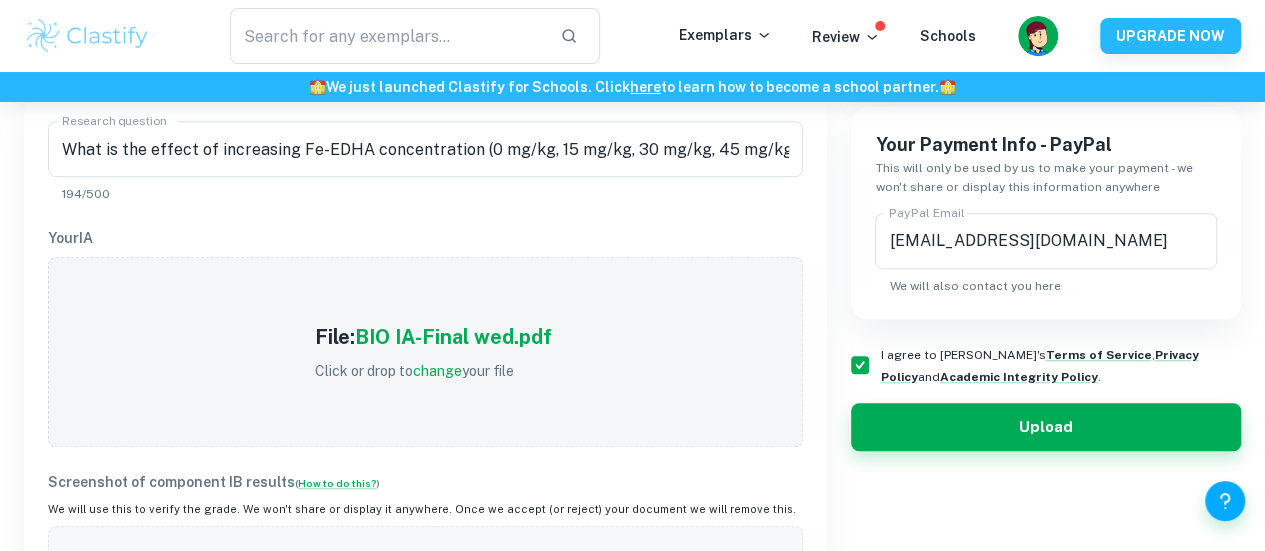 scroll, scrollTop: 550, scrollLeft: 0, axis: vertical 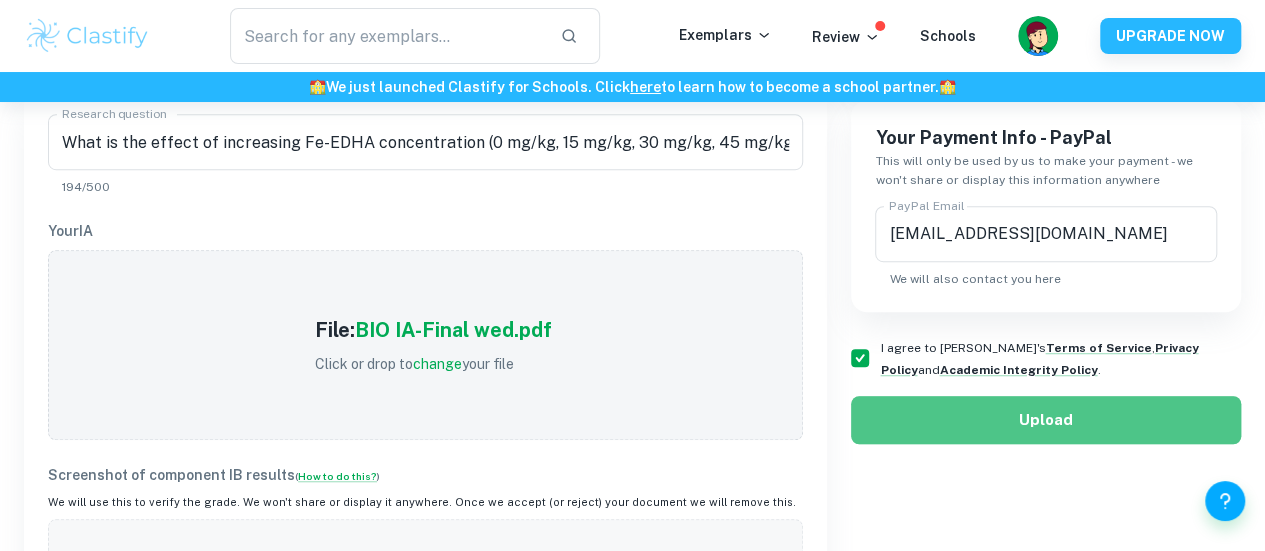 click on "Upload" at bounding box center (1046, 420) 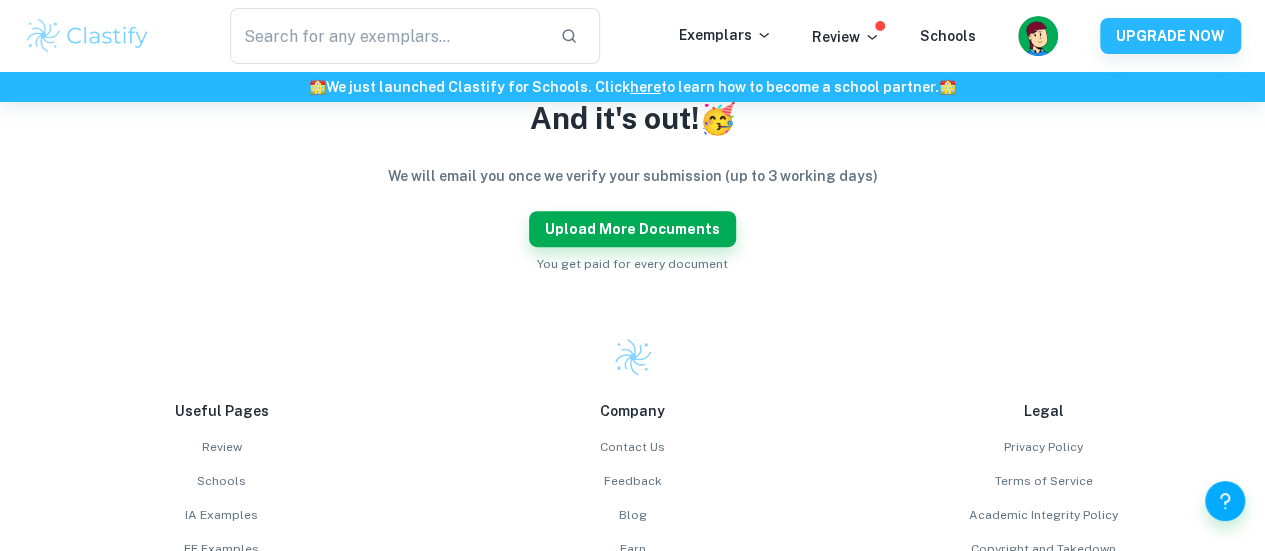 scroll, scrollTop: 508, scrollLeft: 0, axis: vertical 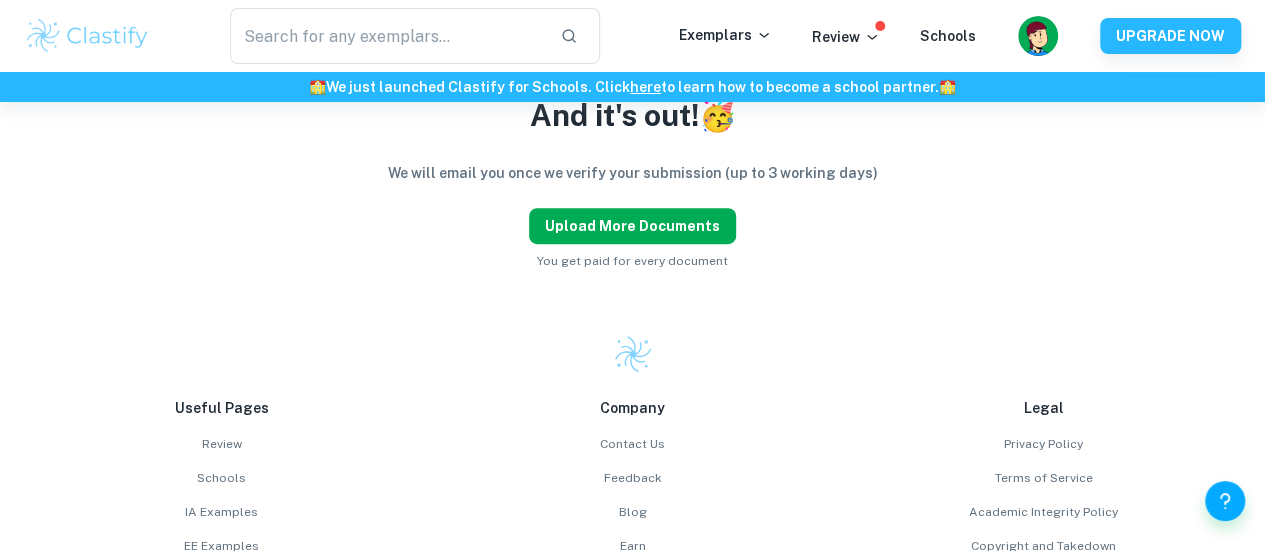 click on "Upload more documents" at bounding box center [632, 226] 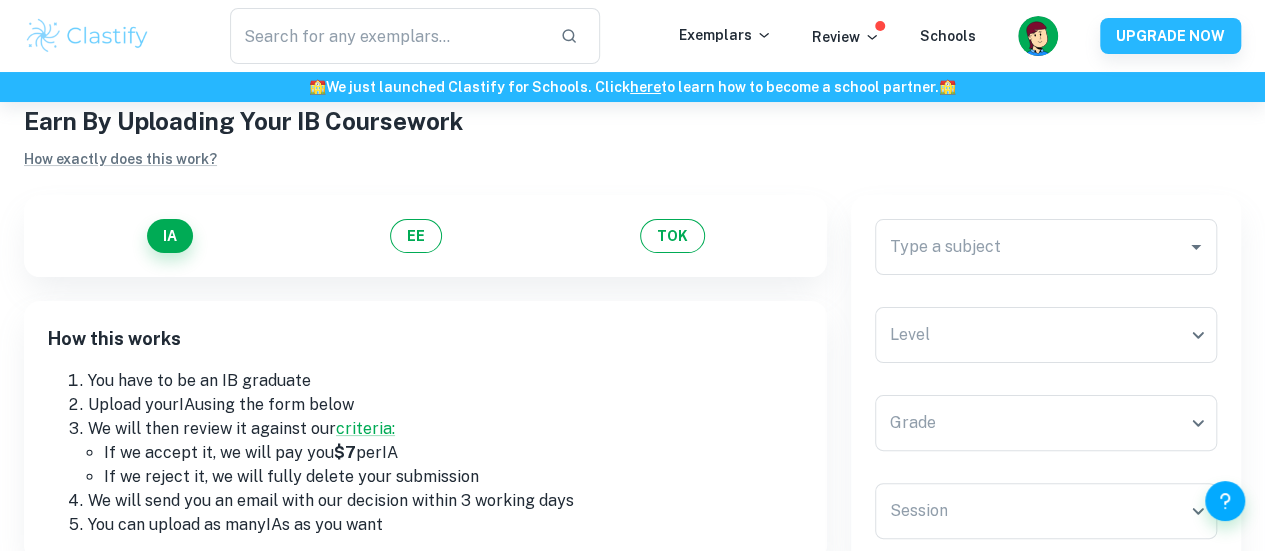 scroll, scrollTop: 82, scrollLeft: 0, axis: vertical 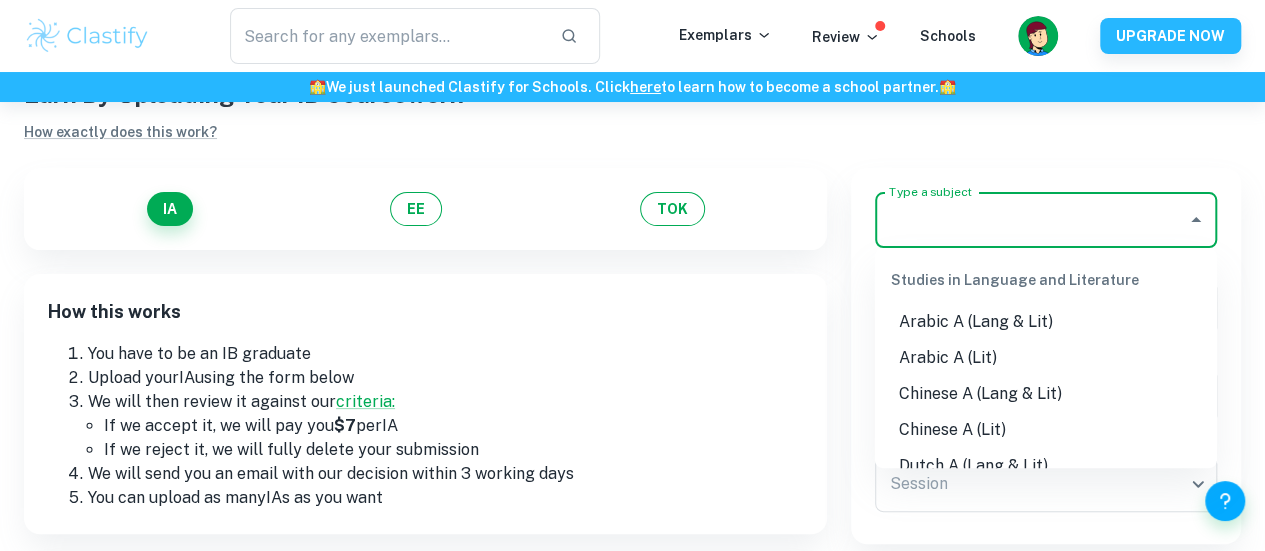 click on "Type a subject" at bounding box center [1031, 220] 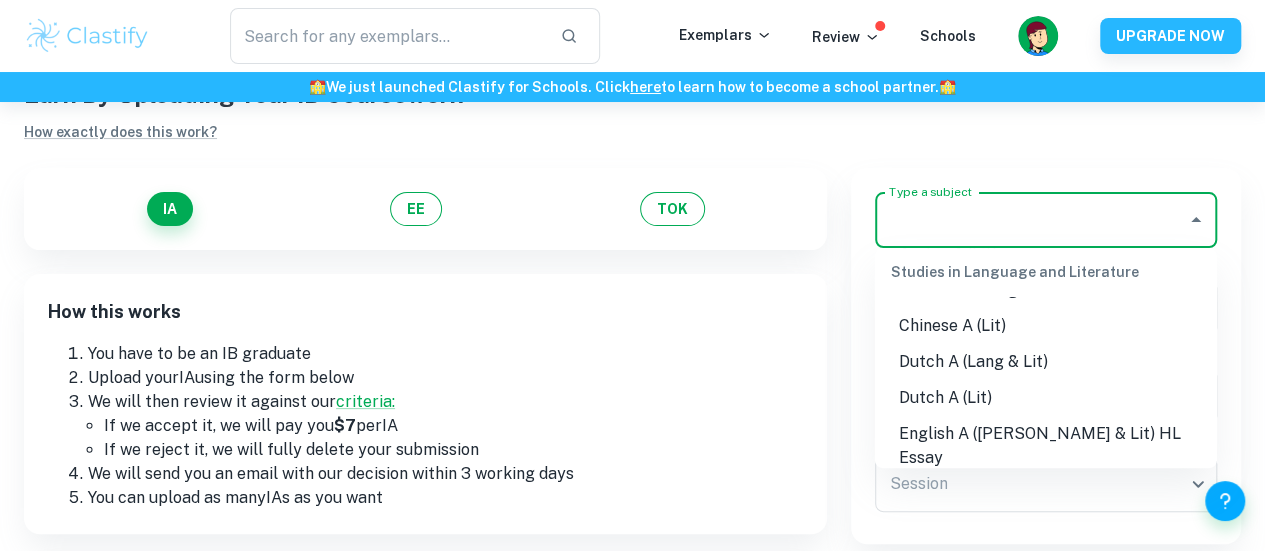scroll, scrollTop: 0, scrollLeft: 0, axis: both 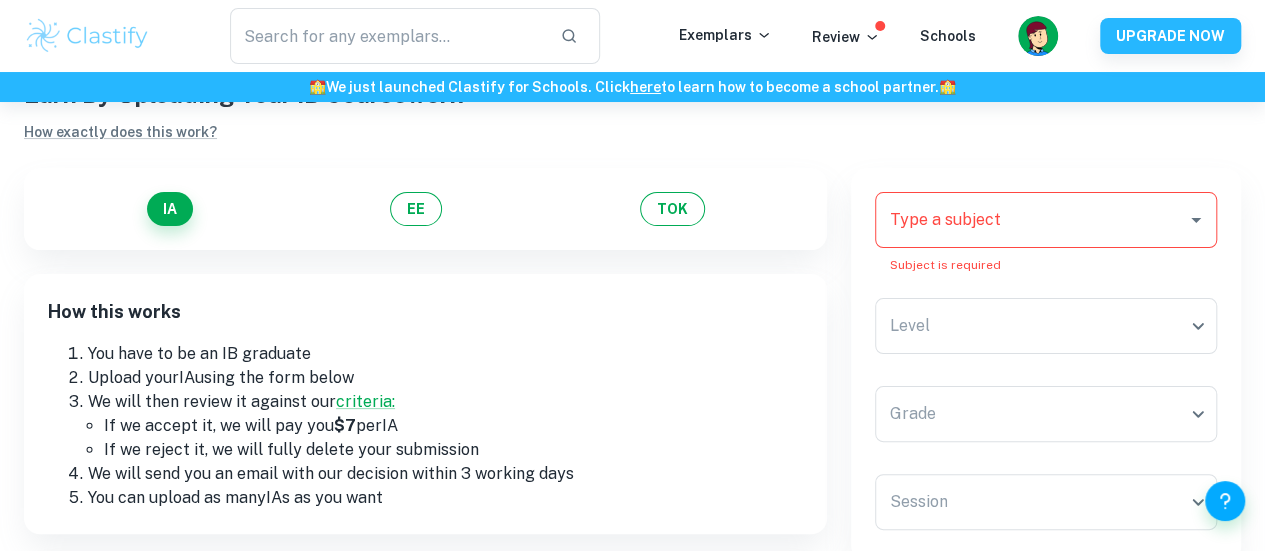click on "You have to be an IB graduate" at bounding box center (445, 354) 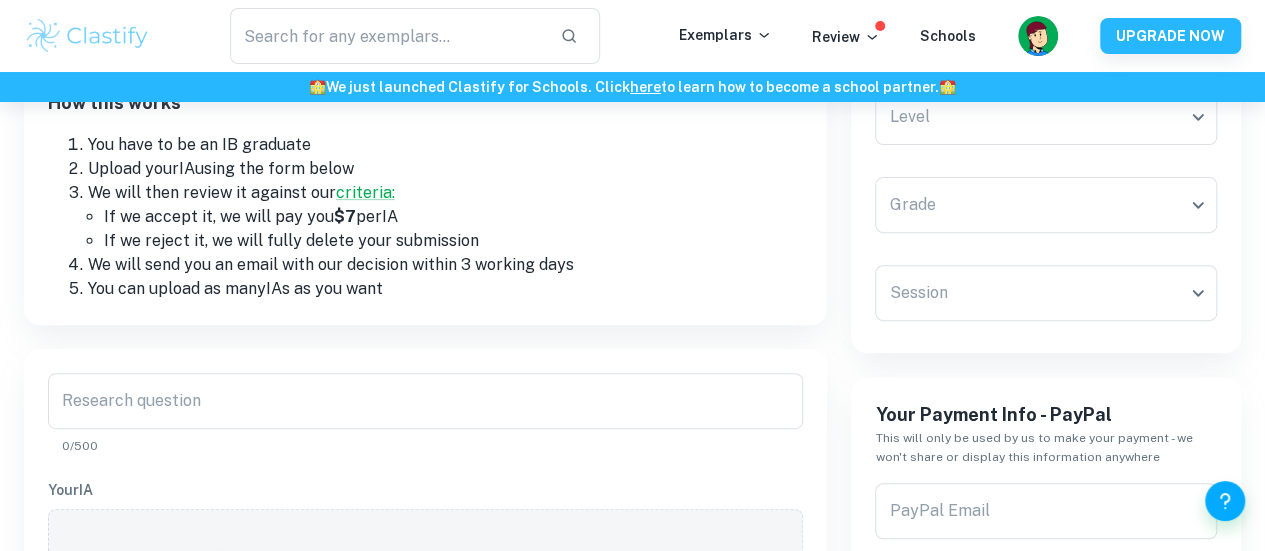 scroll, scrollTop: 292, scrollLeft: 0, axis: vertical 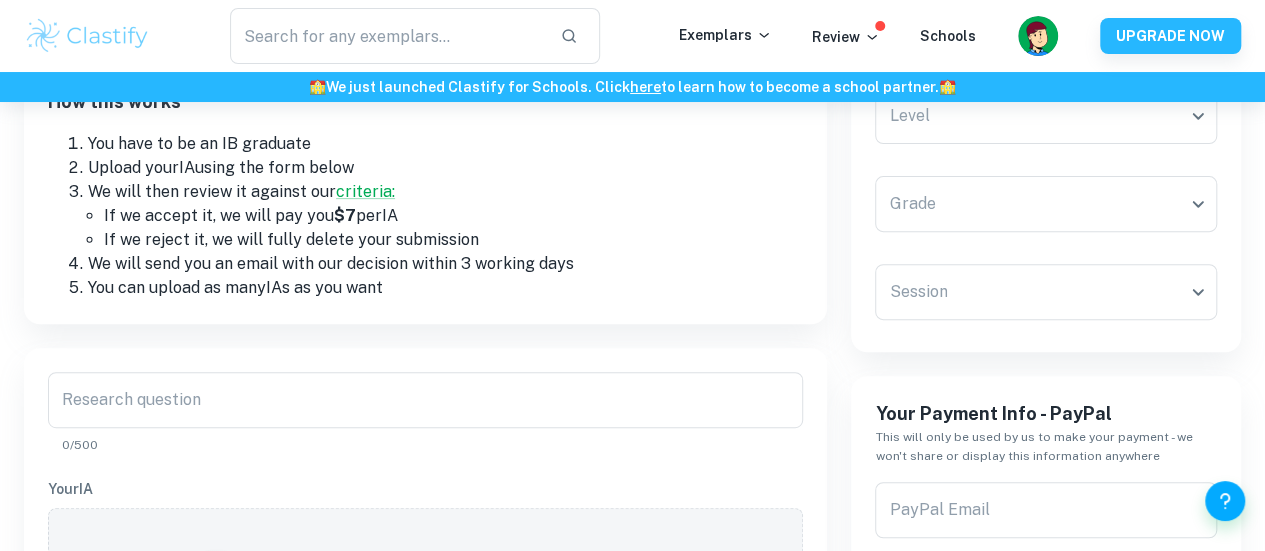 click on "Type a subject Type a subject Subject is required Level ​ Level Grade ​ Grade Session ​ Session" at bounding box center [1046, 155] 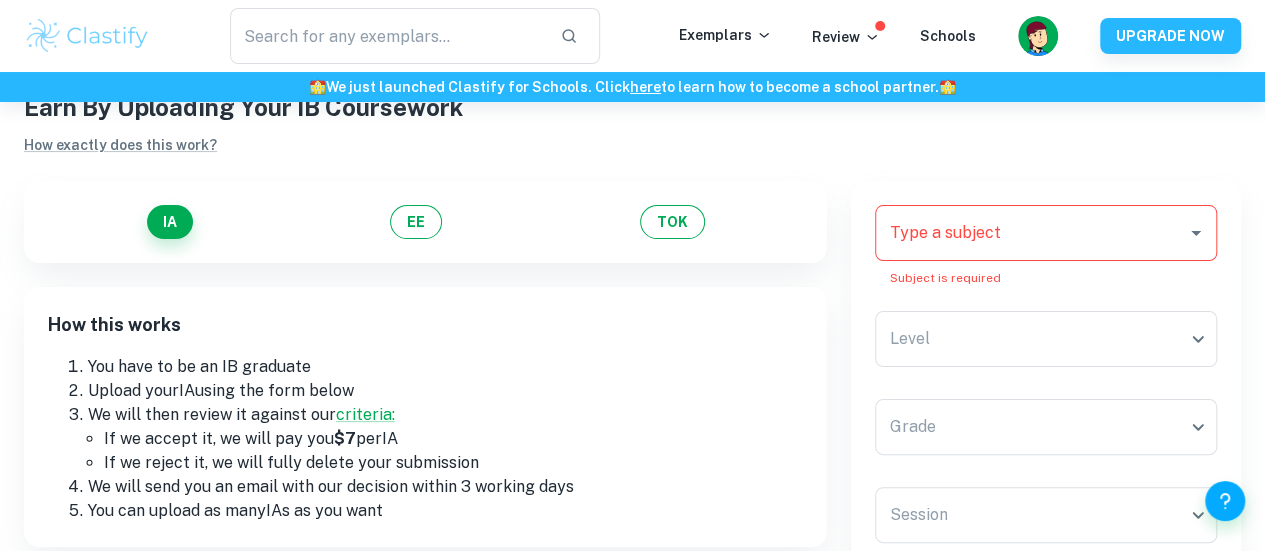 scroll, scrollTop: 66, scrollLeft: 0, axis: vertical 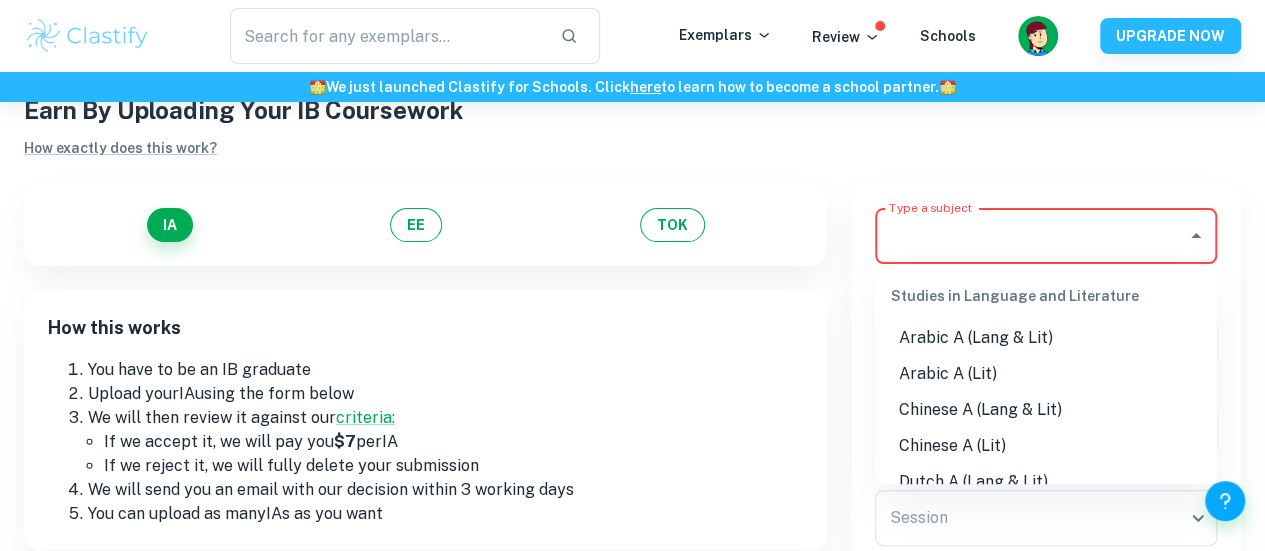click on "Type a subject" at bounding box center (1031, 236) 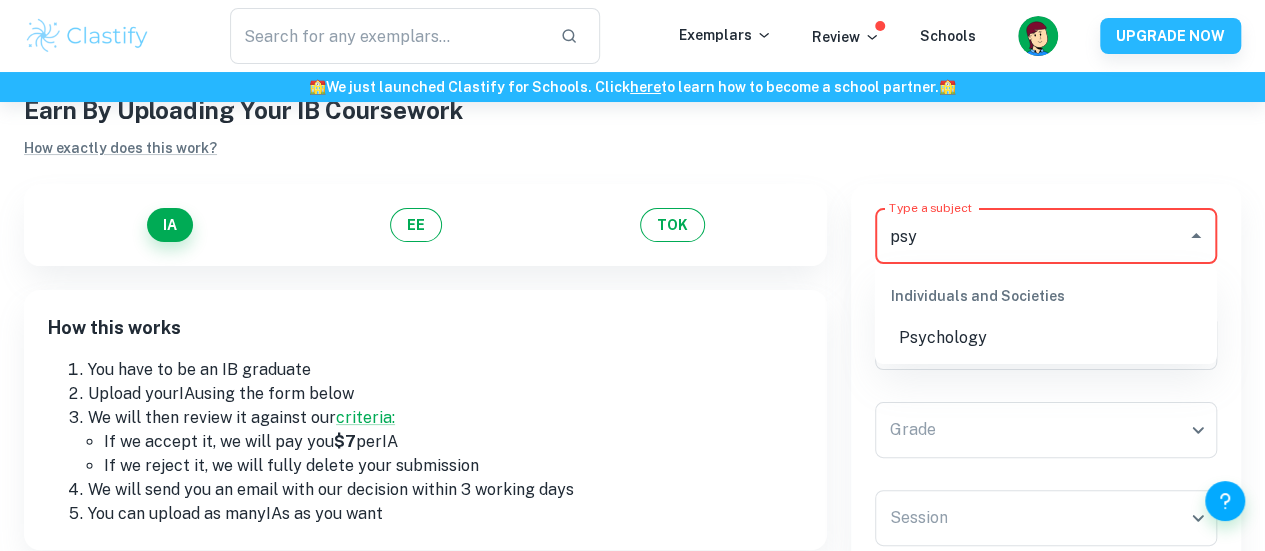 click on "Psychology" at bounding box center [1046, 338] 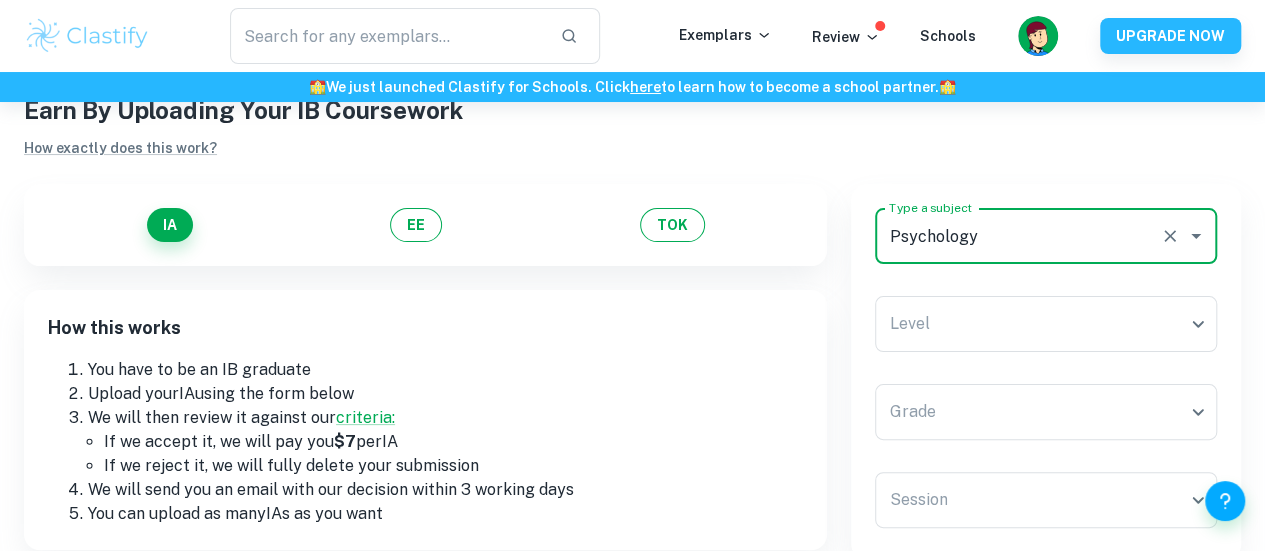 type on "Psychology" 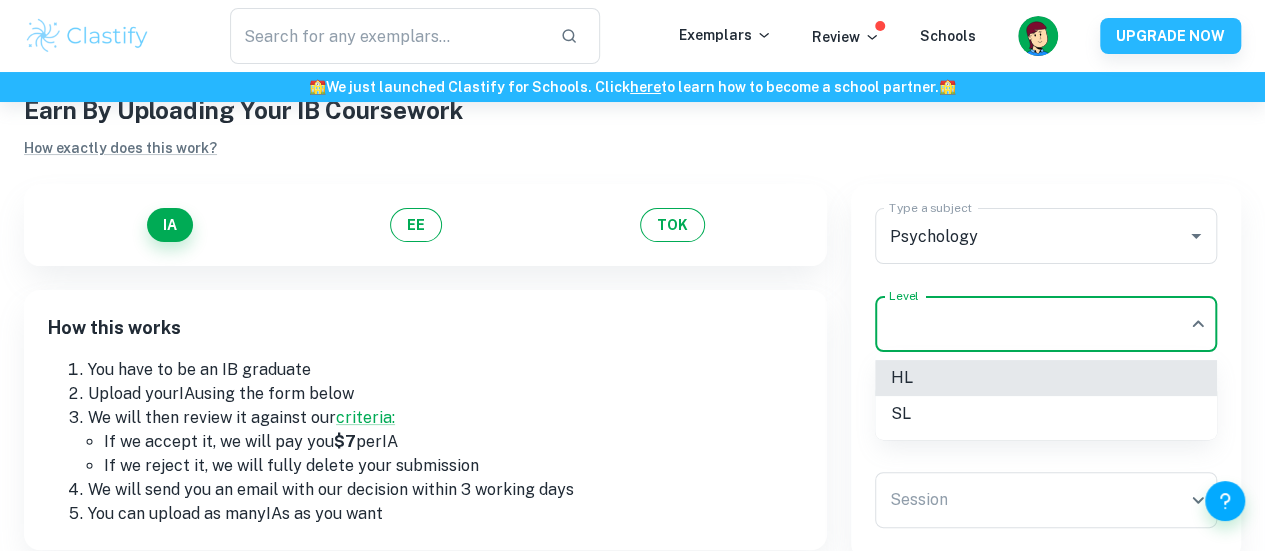 click on "We value your privacy We use cookies to enhance your browsing experience, serve personalised ads or content, and analyse our traffic. By clicking "Accept All", you consent to our use of cookies.   Cookie Policy Customise   Reject All   Accept All   Customise Consent Preferences   We use cookies to help you navigate efficiently and perform certain functions. You will find detailed information about all cookies under each consent category below. The cookies that are categorised as "Necessary" are stored on your browser as they are essential for enabling the basic functionalities of the site. ...  Show more For more information on how Google's third-party cookies operate and handle your data, see:   Google Privacy Policy Necessary Always Active Necessary cookies are required to enable the basic features of this site, such as providing secure log-in or adjusting your consent preferences. These cookies do not store any personally identifiable data. Functional Analytics Performance Advertisement Uncategorised" at bounding box center (632, 311) 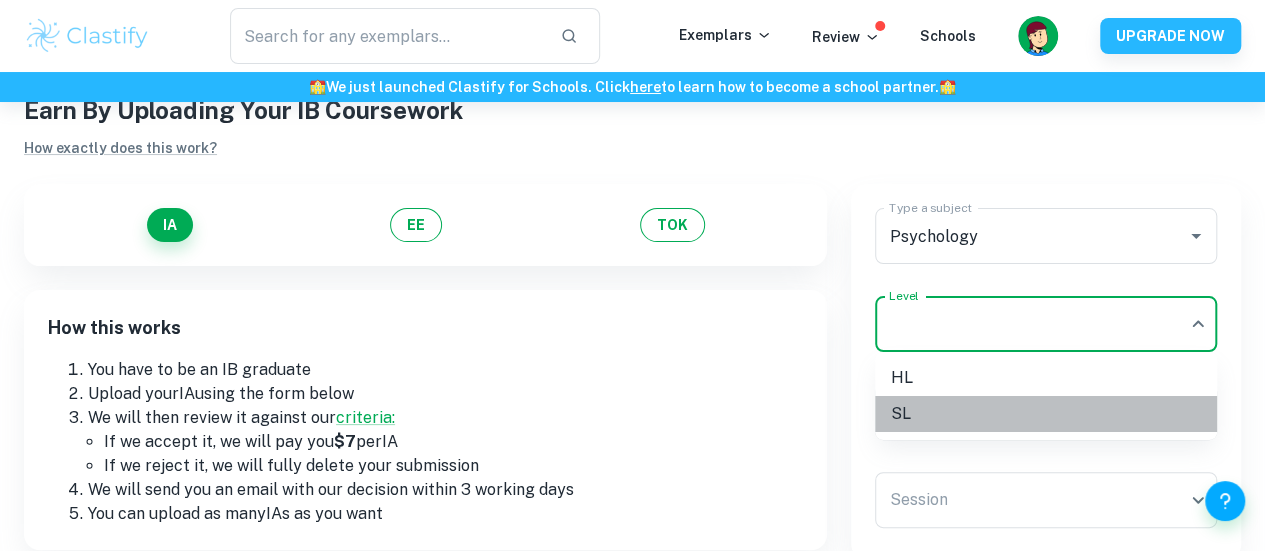 click on "SL" at bounding box center [1046, 414] 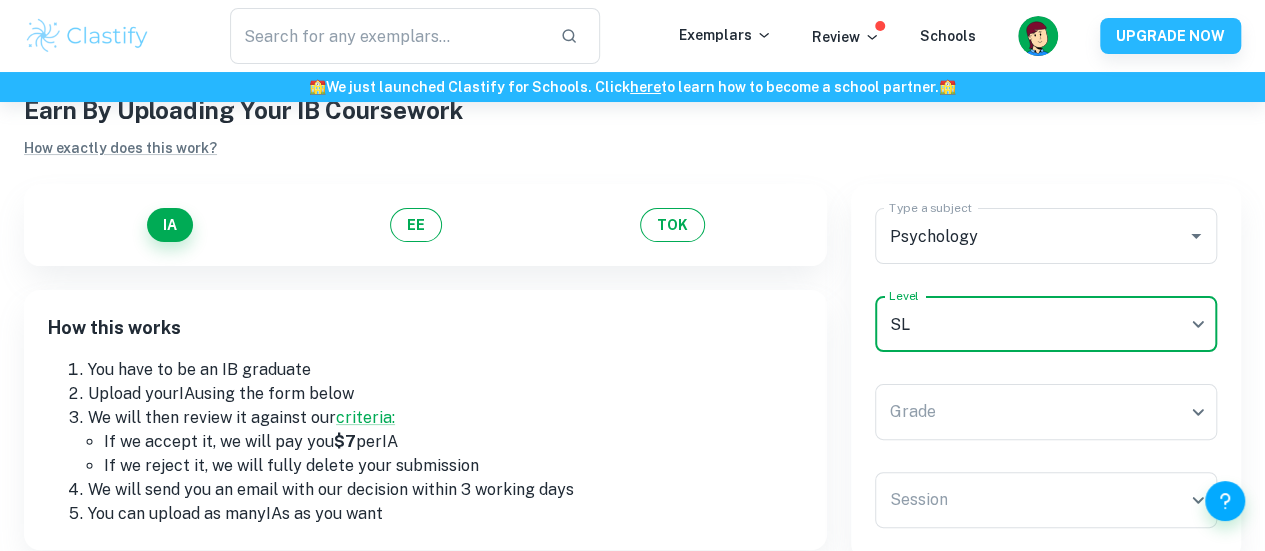 click on "We value your privacy We use cookies to enhance your browsing experience, serve personalised ads or content, and analyse our traffic. By clicking "Accept All", you consent to our use of cookies.   Cookie Policy Customise   Reject All   Accept All   Customise Consent Preferences   We use cookies to help you navigate efficiently and perform certain functions. You will find detailed information about all cookies under each consent category below. The cookies that are categorised as "Necessary" are stored on your browser as they are essential for enabling the basic functionalities of the site. ...  Show more For more information on how Google's third-party cookies operate and handle your data, see:   Google Privacy Policy Necessary Always Active Necessary cookies are required to enable the basic features of this site, such as providing secure log-in or adjusting your consent preferences. These cookies do not store any personally identifiable data. Functional Analytics Performance Advertisement Uncategorised" at bounding box center (632, 311) 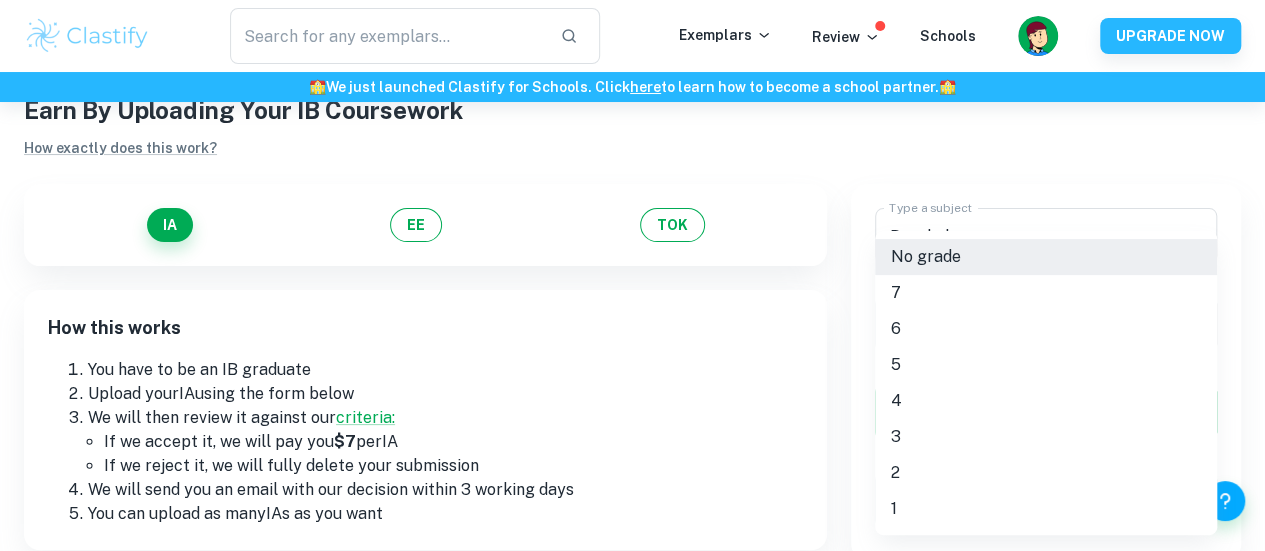 click at bounding box center [632, 275] 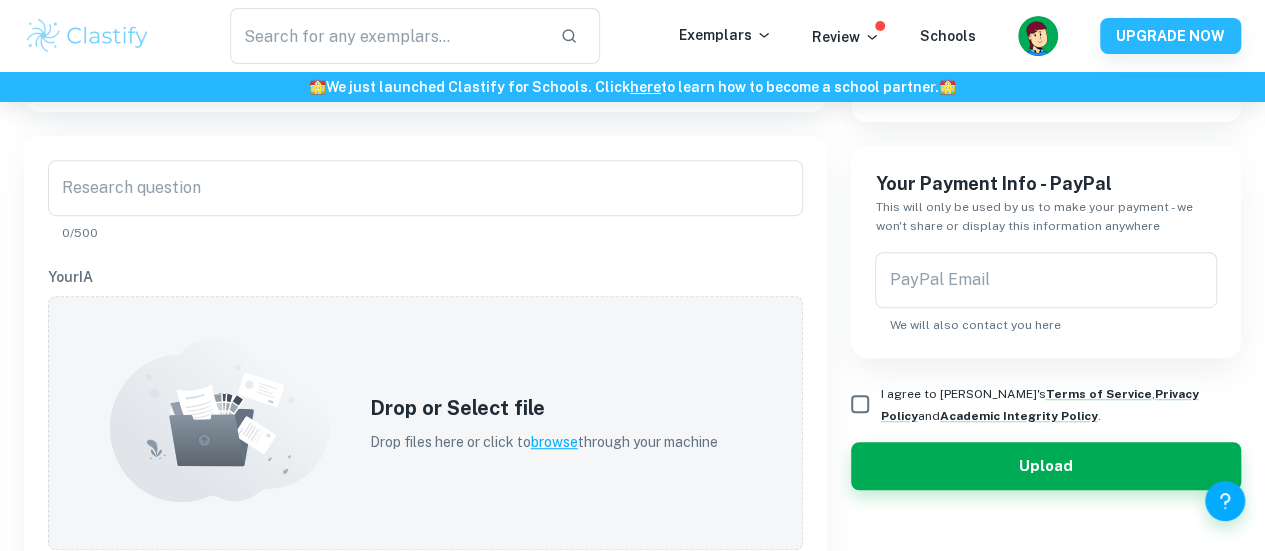 scroll, scrollTop: 509, scrollLeft: 0, axis: vertical 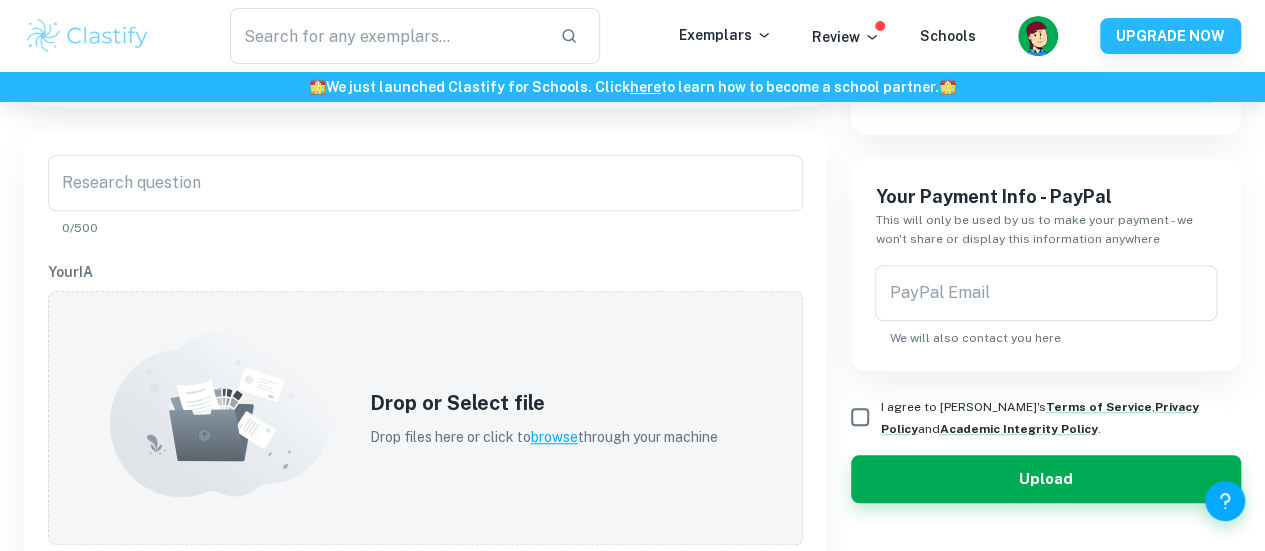 click on "This will only be used by us to make your payment - we won't share or display this information anywhere" at bounding box center (1046, 230) 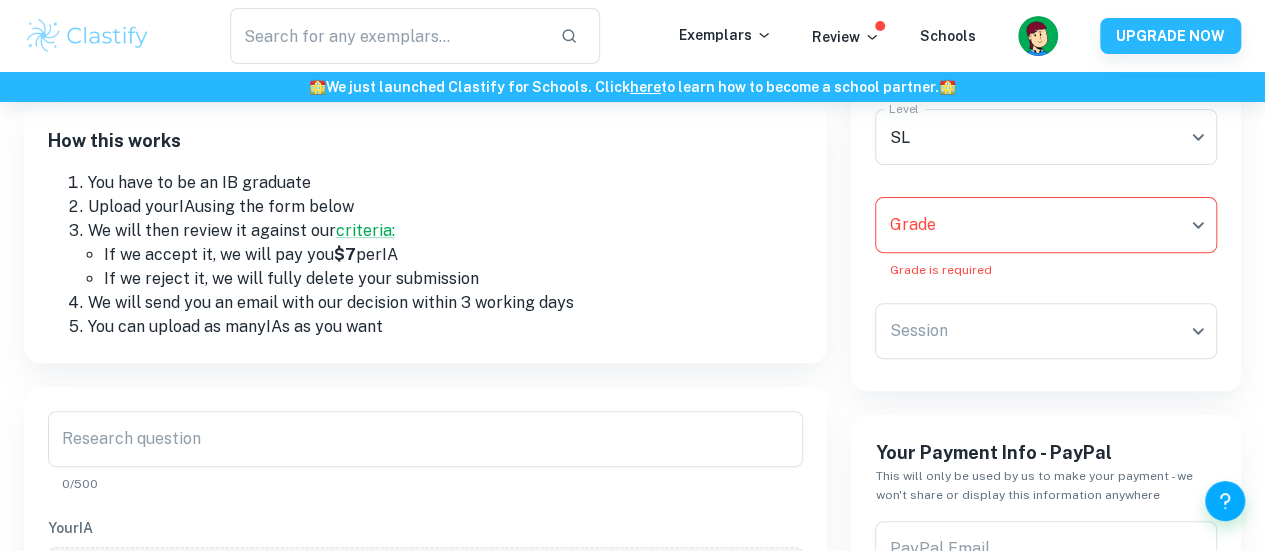 scroll, scrollTop: 273, scrollLeft: 0, axis: vertical 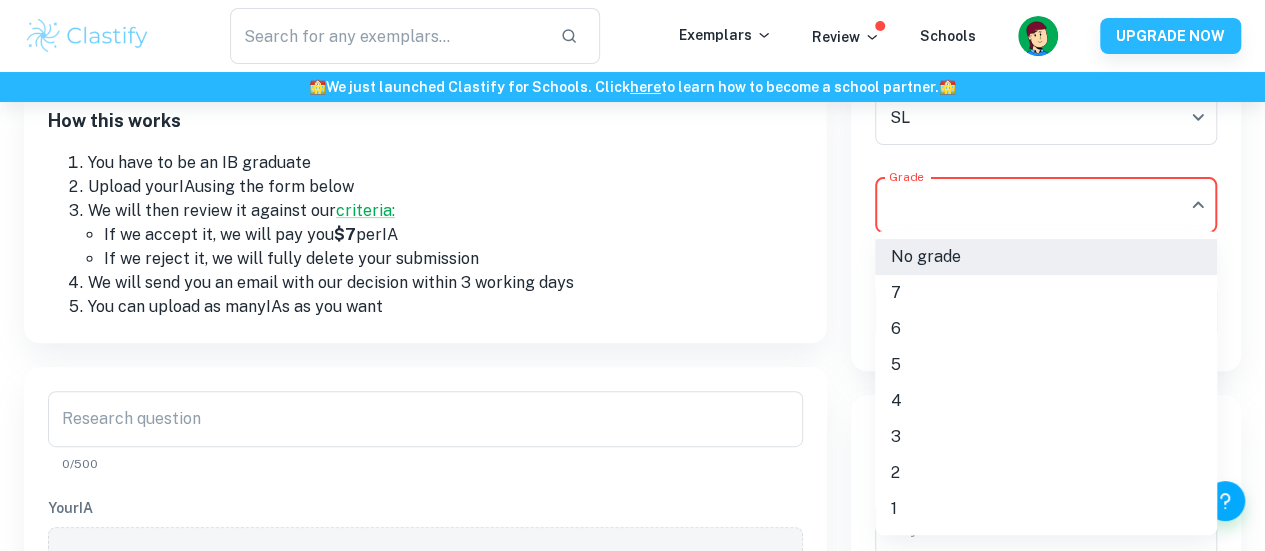 click on "We value your privacy We use cookies to enhance your browsing experience, serve personalised ads or content, and analyse our traffic. By clicking "Accept All", you consent to our use of cookies.   Cookie Policy Customise   Reject All   Accept All   Customise Consent Preferences   We use cookies to help you navigate efficiently and perform certain functions. You will find detailed information about all cookies under each consent category below. The cookies that are categorised as "Necessary" are stored on your browser as they are essential for enabling the basic functionalities of the site. ...  Show more For more information on how Google's third-party cookies operate and handle your data, see:   Google Privacy Policy Necessary Always Active Necessary cookies are required to enable the basic features of this site, such as providing secure log-in or adjusting your consent preferences. These cookies do not store any personally identifiable data. Functional Analytics Performance Advertisement Uncategorised" at bounding box center (632, 104) 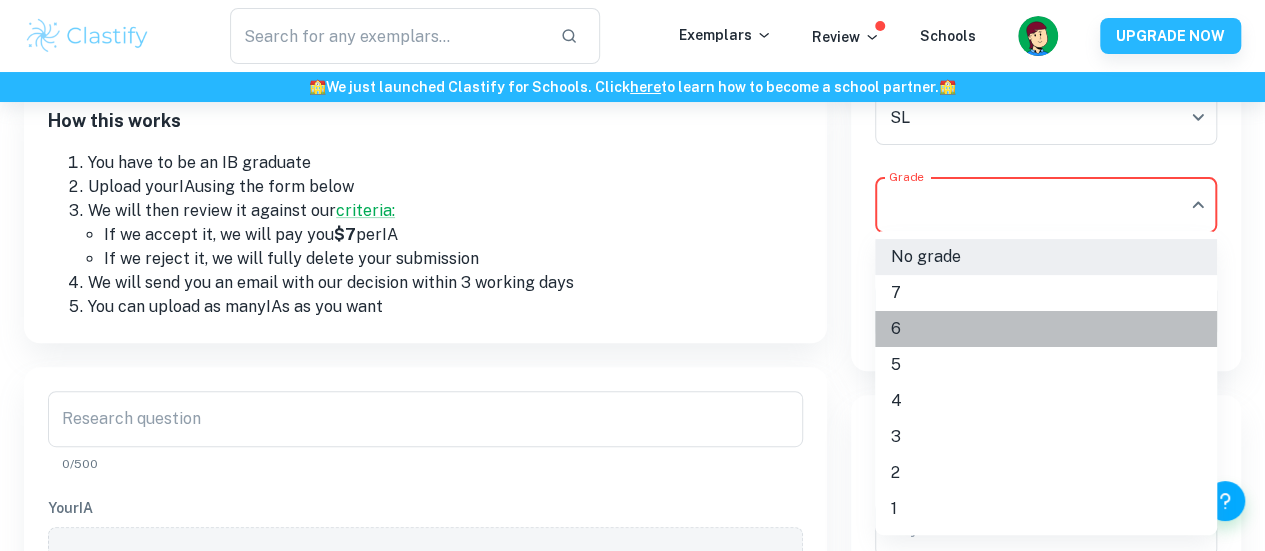 click on "6" at bounding box center [1046, 329] 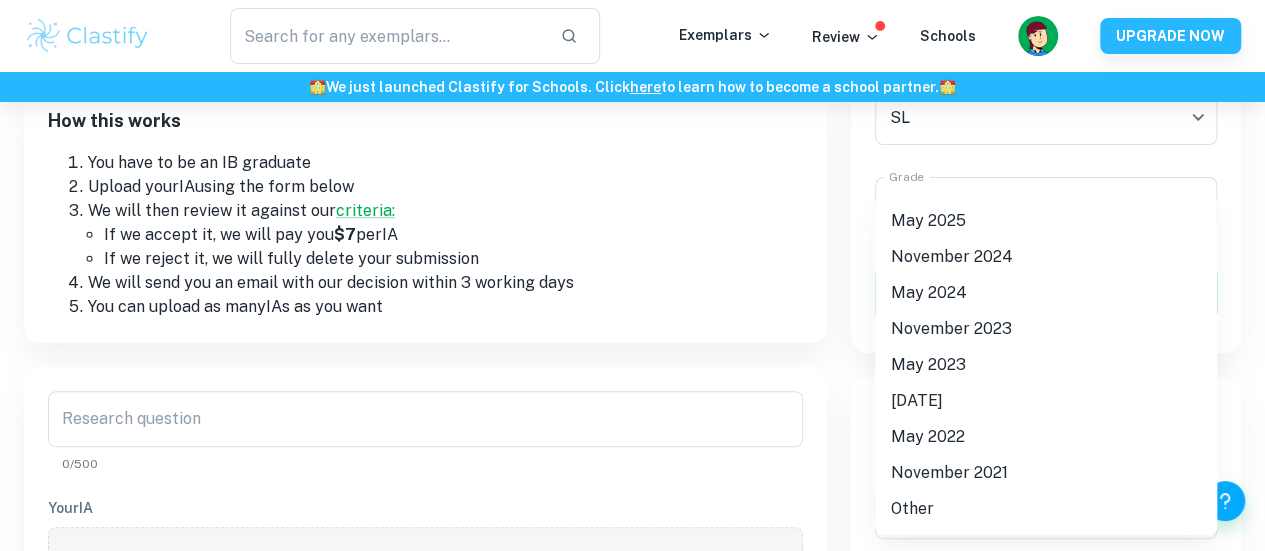 click on "We value your privacy We use cookies to enhance your browsing experience, serve personalised ads or content, and analyse our traffic. By clicking "Accept All", you consent to our use of cookies.   Cookie Policy Customise   Reject All   Accept All   Customise Consent Preferences   We use cookies to help you navigate efficiently and perform certain functions. You will find detailed information about all cookies under each consent category below. The cookies that are categorised as "Necessary" are stored on your browser as they are essential for enabling the basic functionalities of the site. ...  Show more For more information on how Google's third-party cookies operate and handle your data, see:   Google Privacy Policy Necessary Always Active Necessary cookies are required to enable the basic features of this site, such as providing secure log-in or adjusting your consent preferences. These cookies do not store any personally identifiable data. Functional Analytics Performance Advertisement Uncategorised" at bounding box center (632, 104) 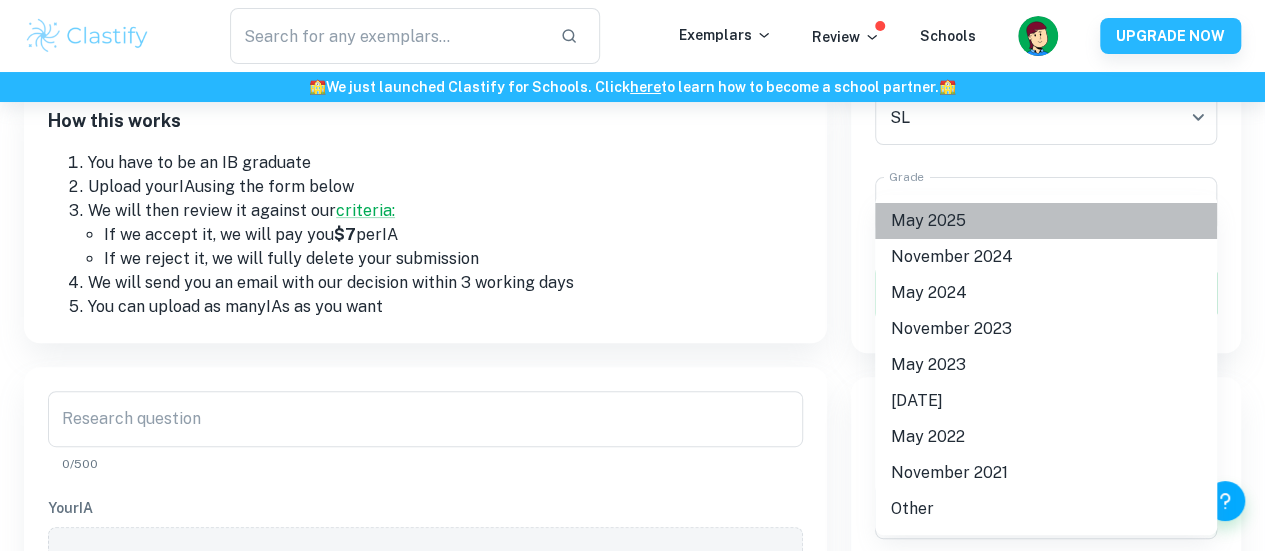 click on "May 2025" at bounding box center [1046, 221] 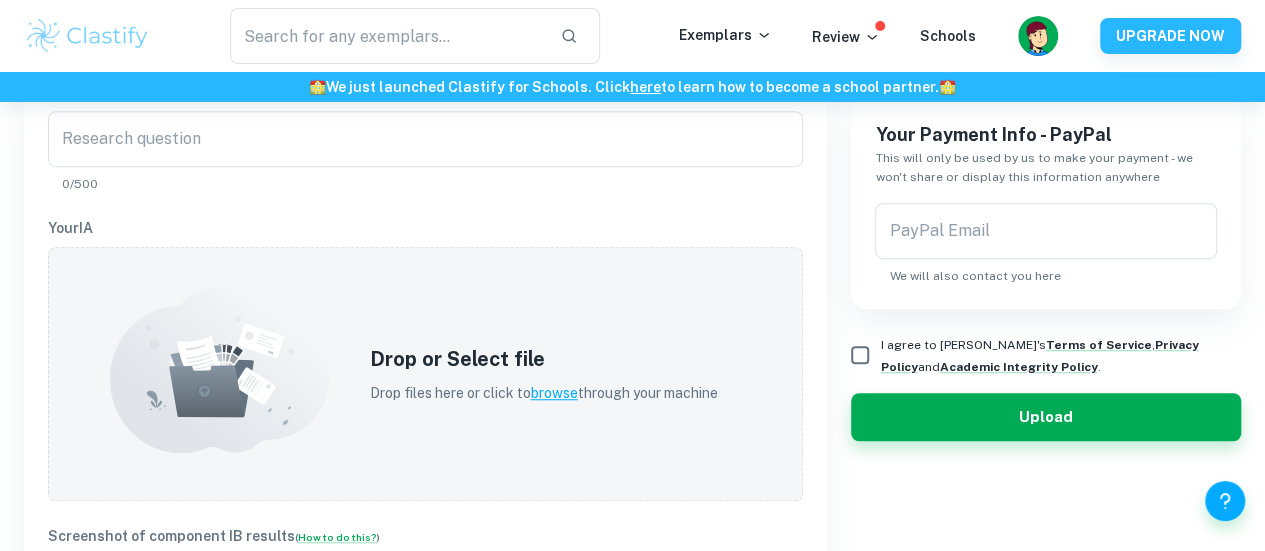 scroll, scrollTop: 575, scrollLeft: 0, axis: vertical 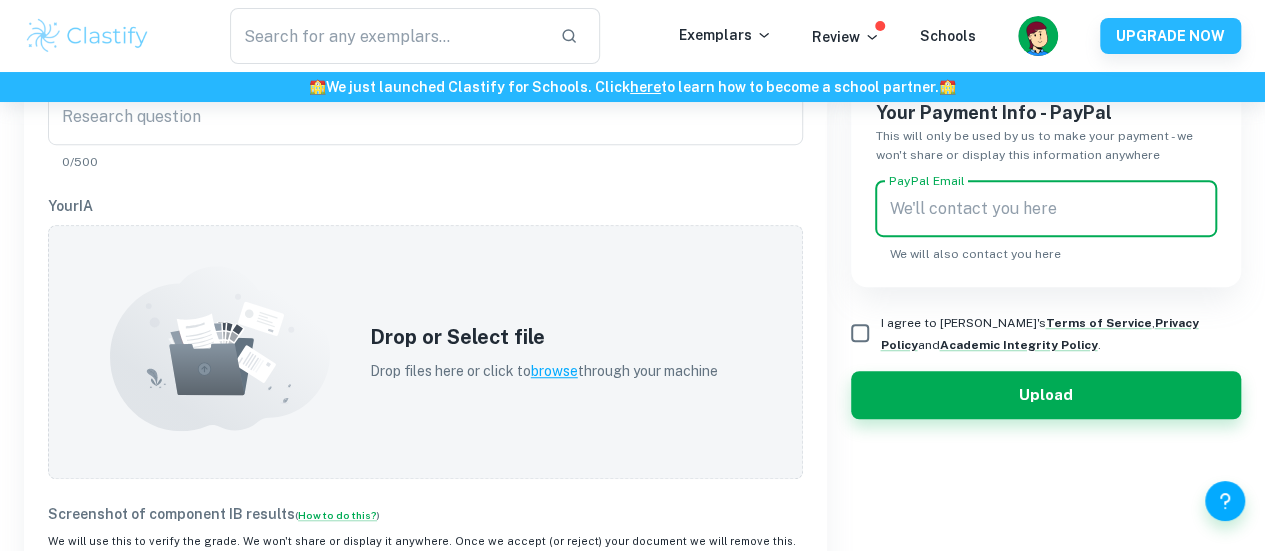 click on "PayPal Email" at bounding box center [1046, 209] 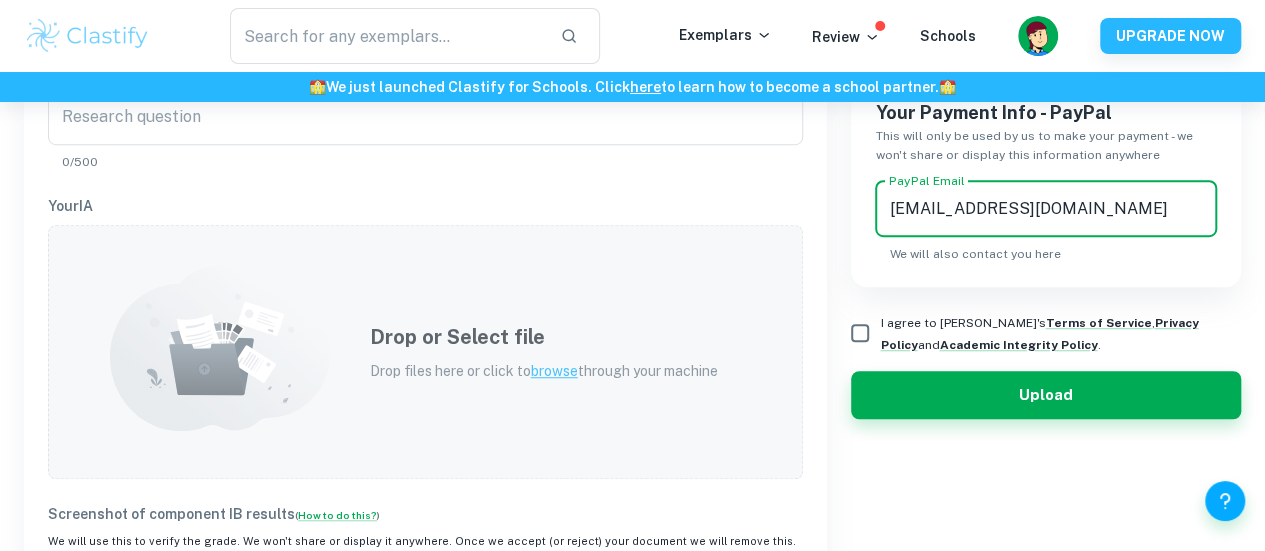 type on "[EMAIL_ADDRESS][DOMAIN_NAME]" 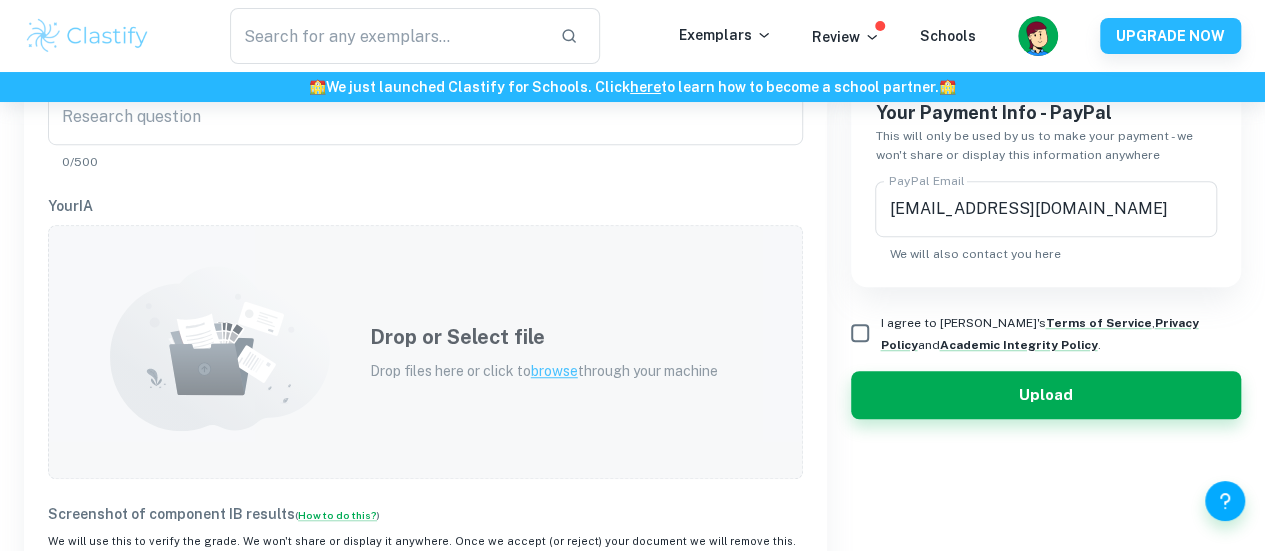 click on "browse" at bounding box center [554, 371] 